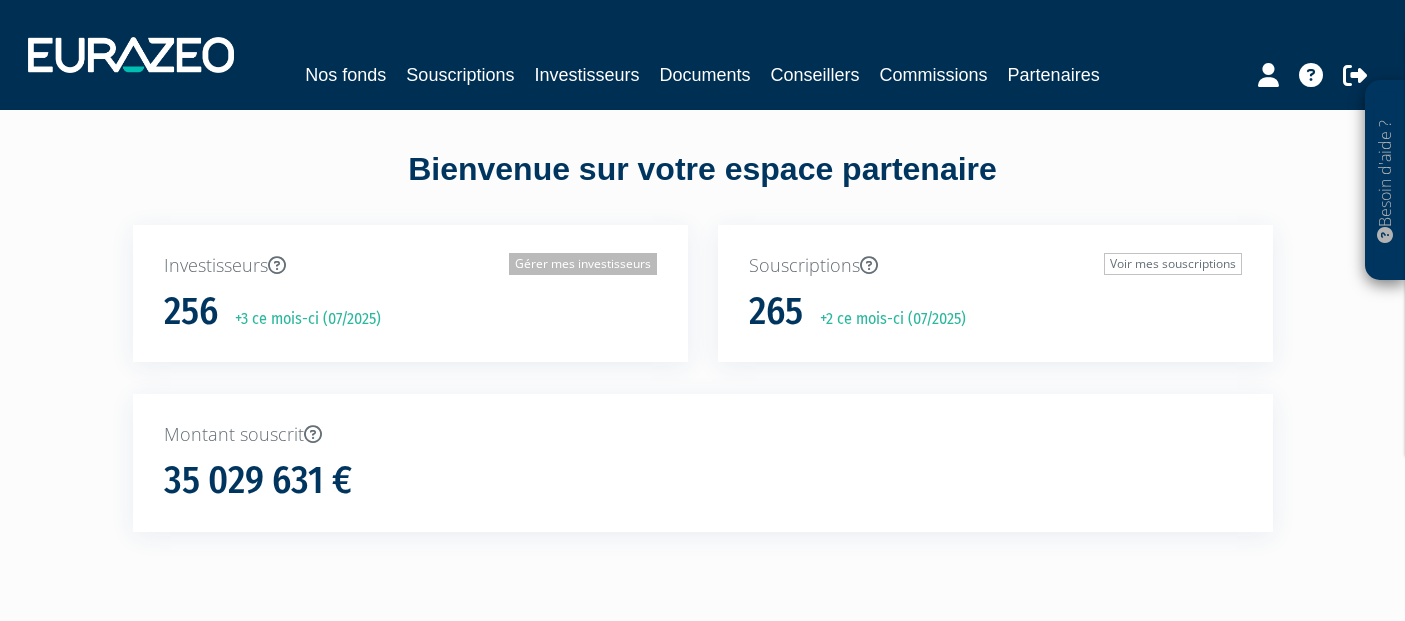 scroll, scrollTop: 0, scrollLeft: 0, axis: both 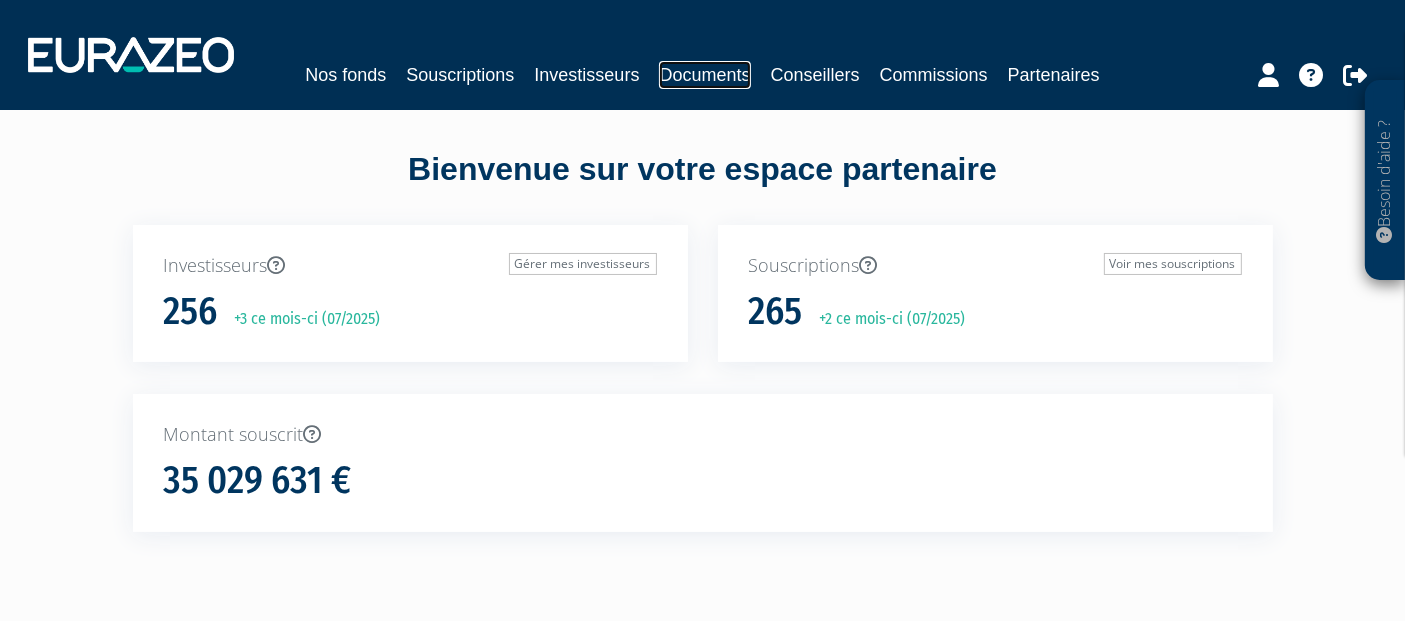 click on "Documents" at bounding box center (704, 75) 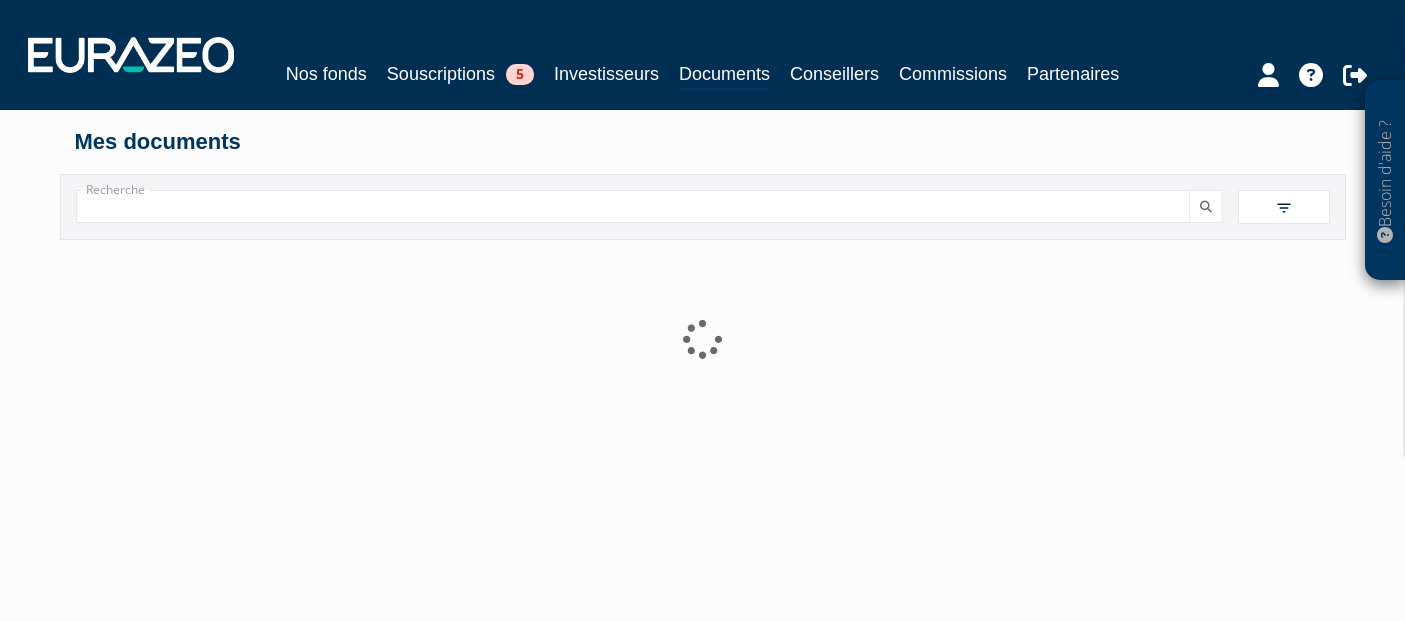 scroll, scrollTop: 0, scrollLeft: 0, axis: both 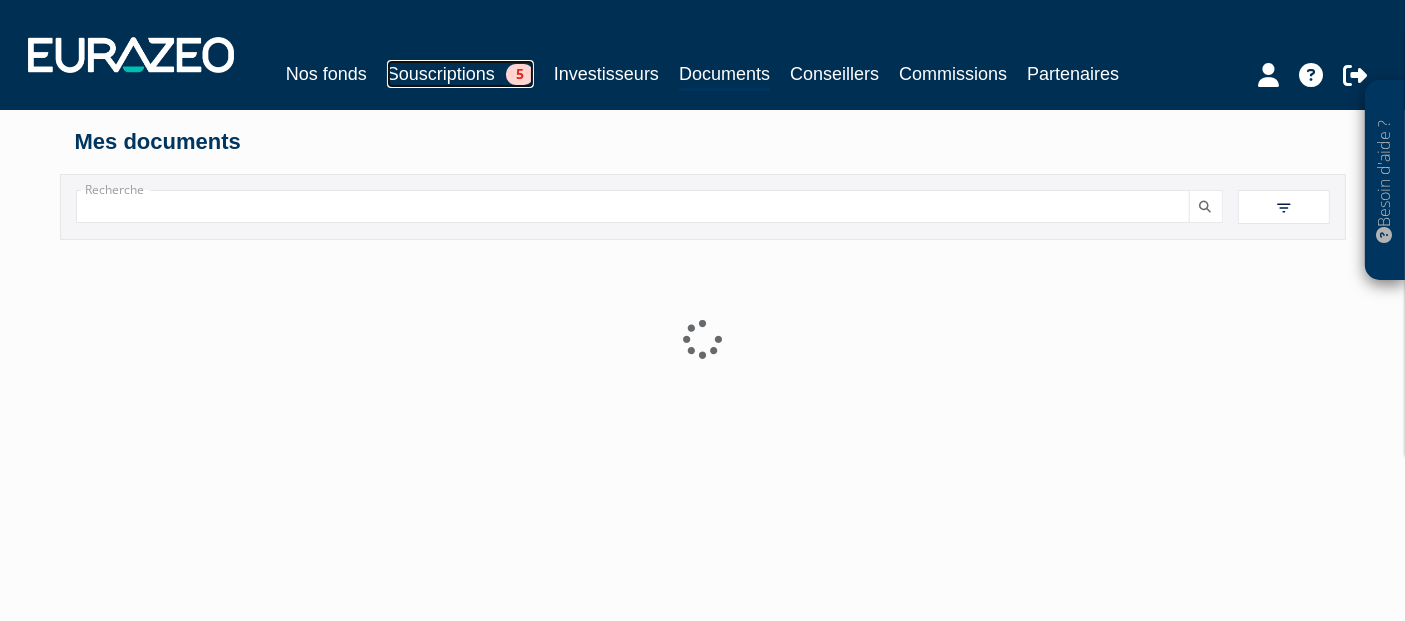 click on "Souscriptions  5" at bounding box center (460, 74) 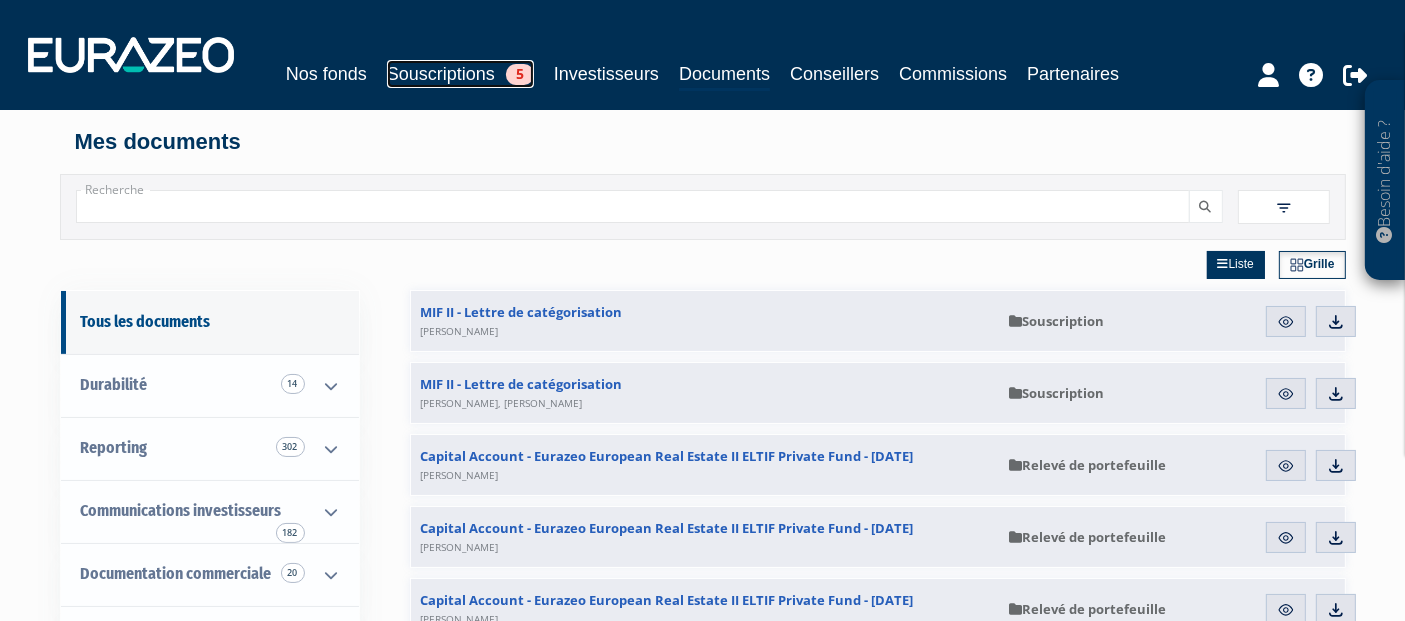 click on "Souscriptions  5" at bounding box center [460, 74] 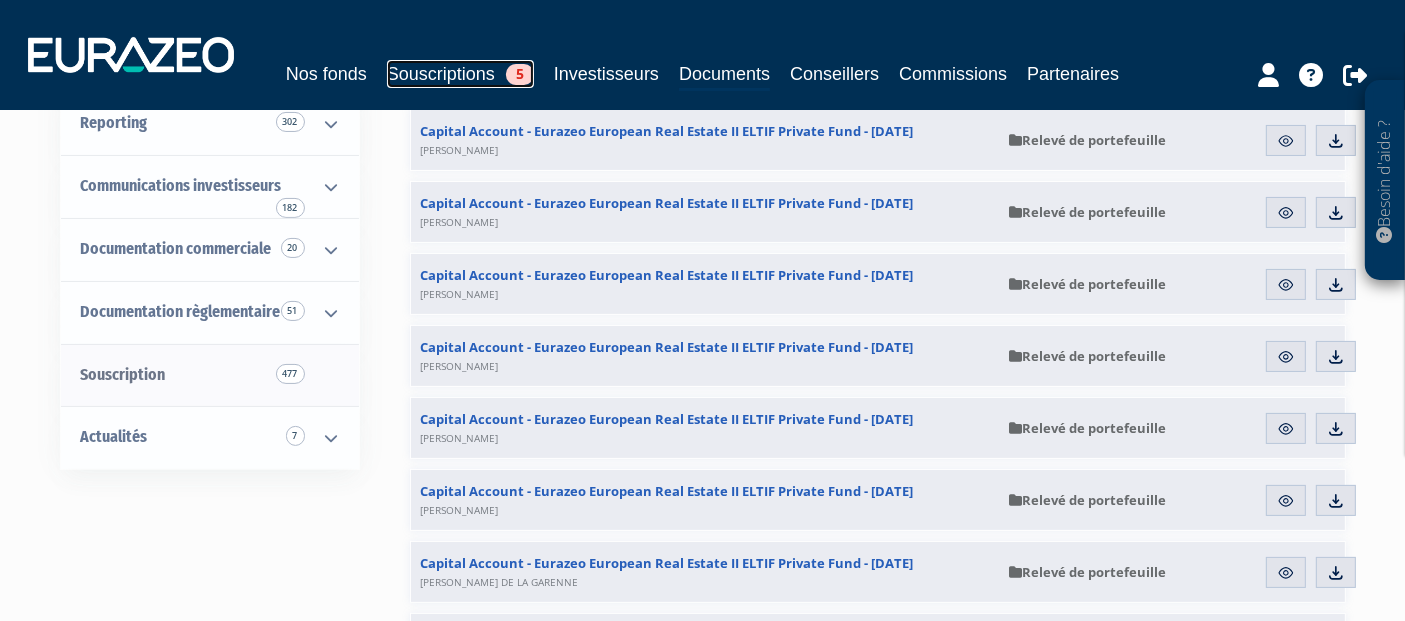 scroll, scrollTop: 0, scrollLeft: 0, axis: both 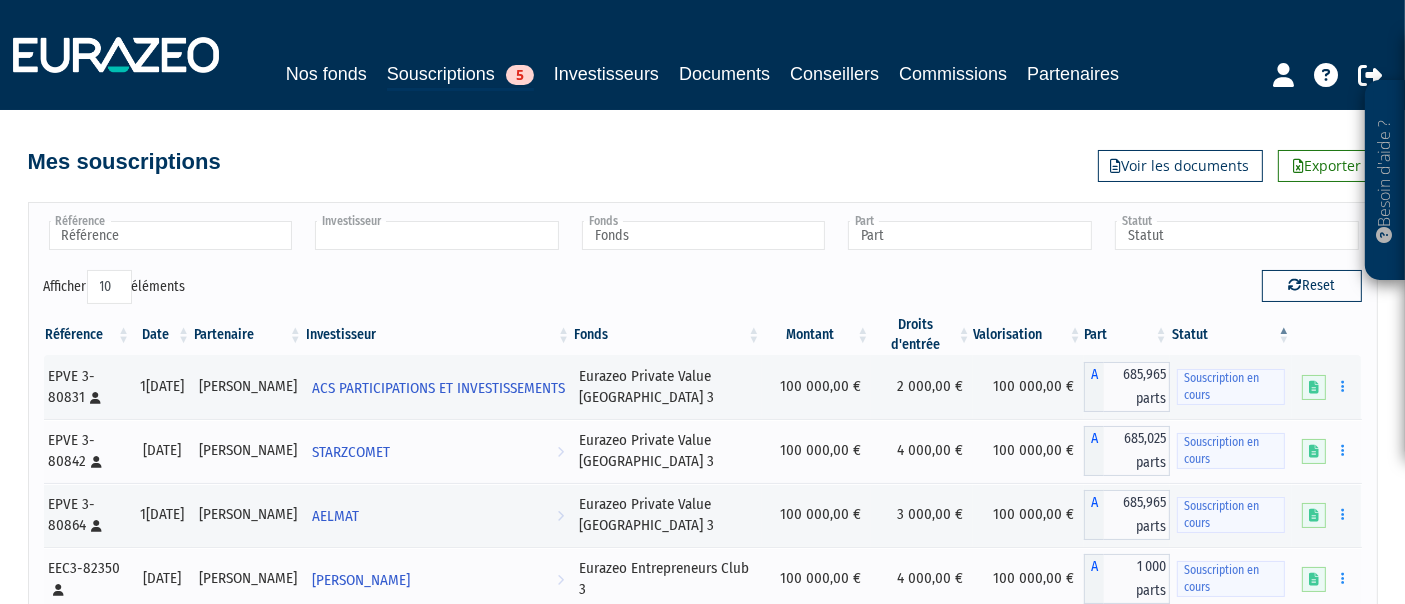 click at bounding box center [437, 235] 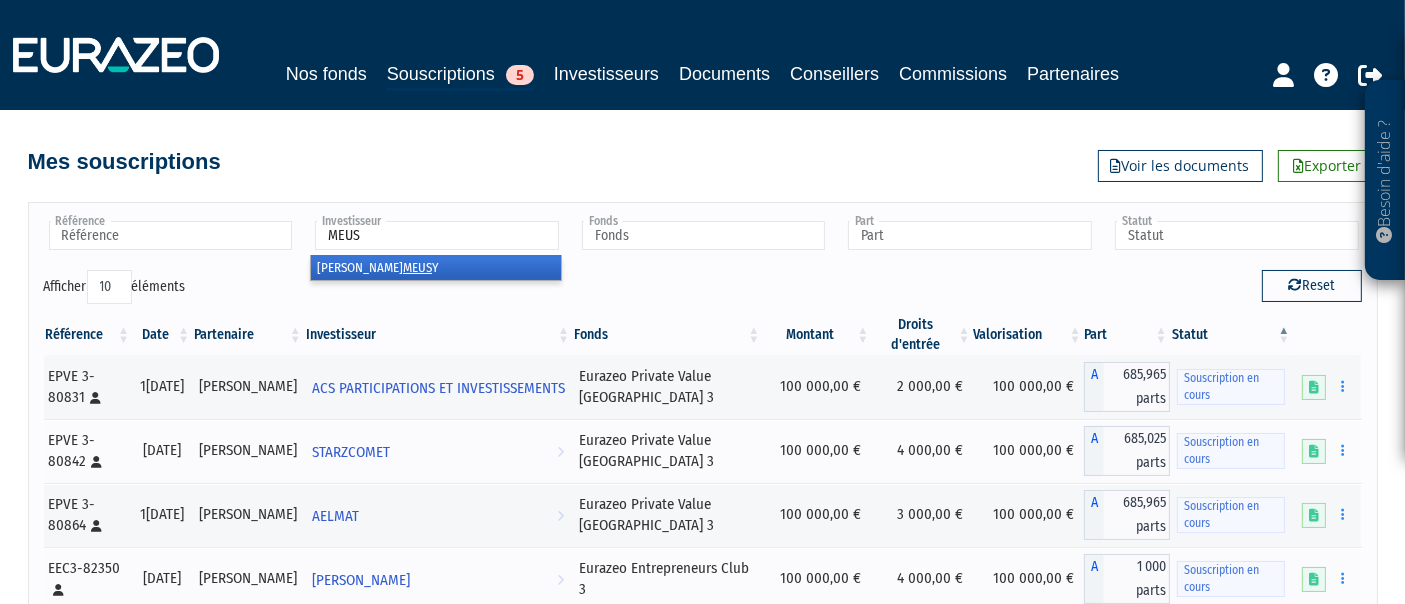 type on "MEUS" 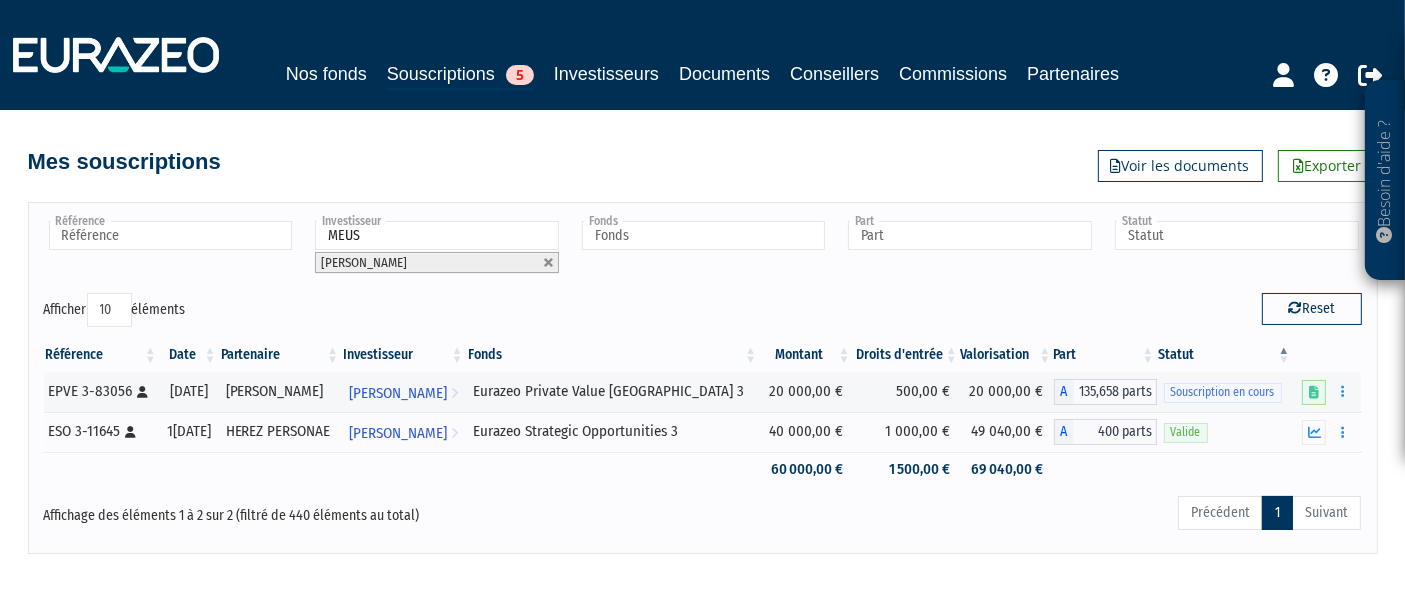 type 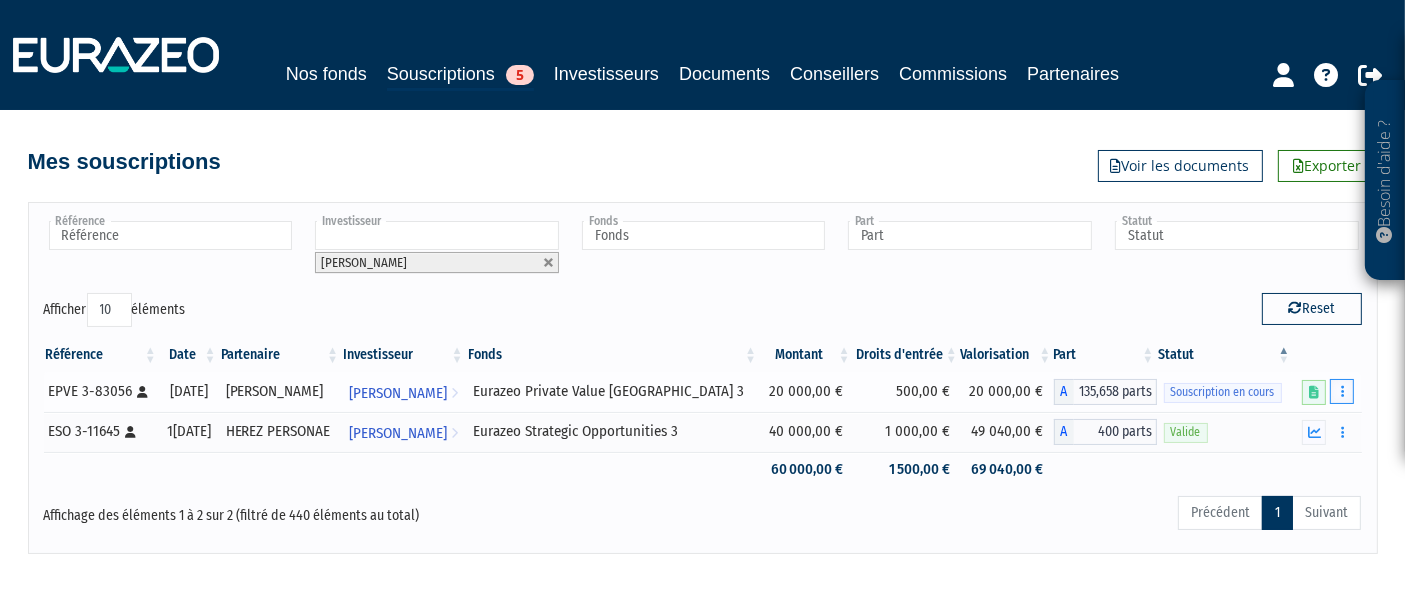 click at bounding box center [1342, 391] 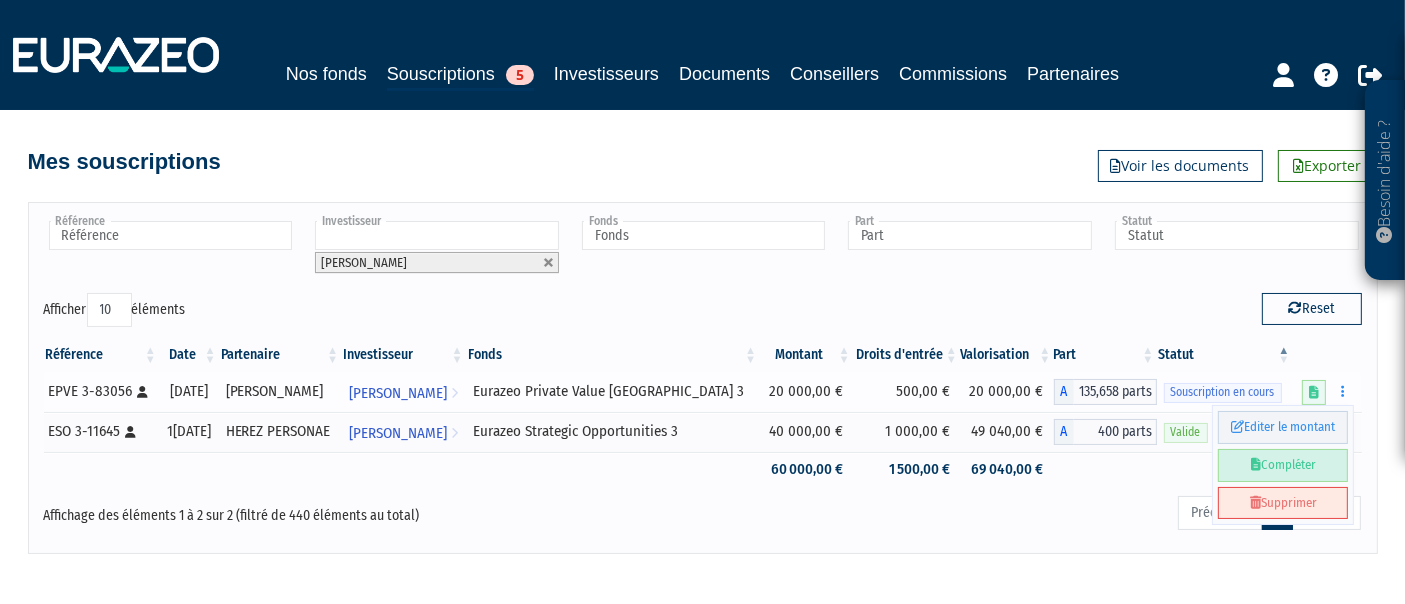 click on "Compléter" at bounding box center [1283, 465] 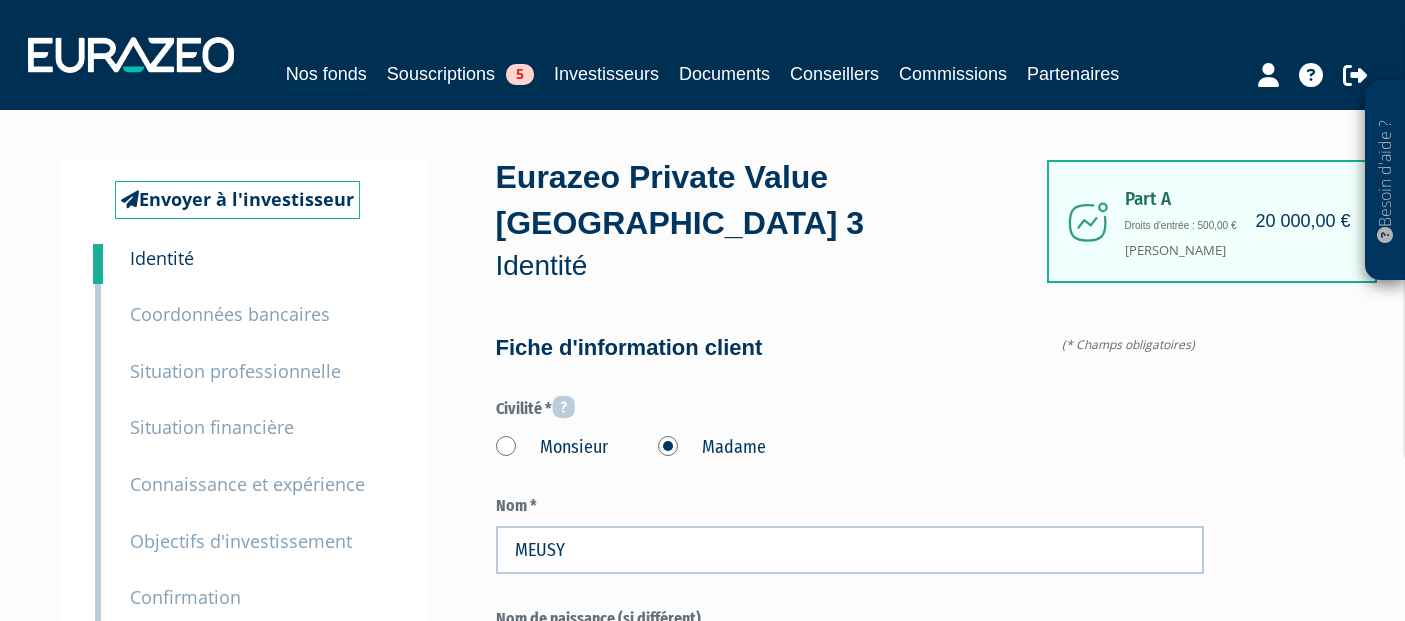 scroll, scrollTop: 0, scrollLeft: 0, axis: both 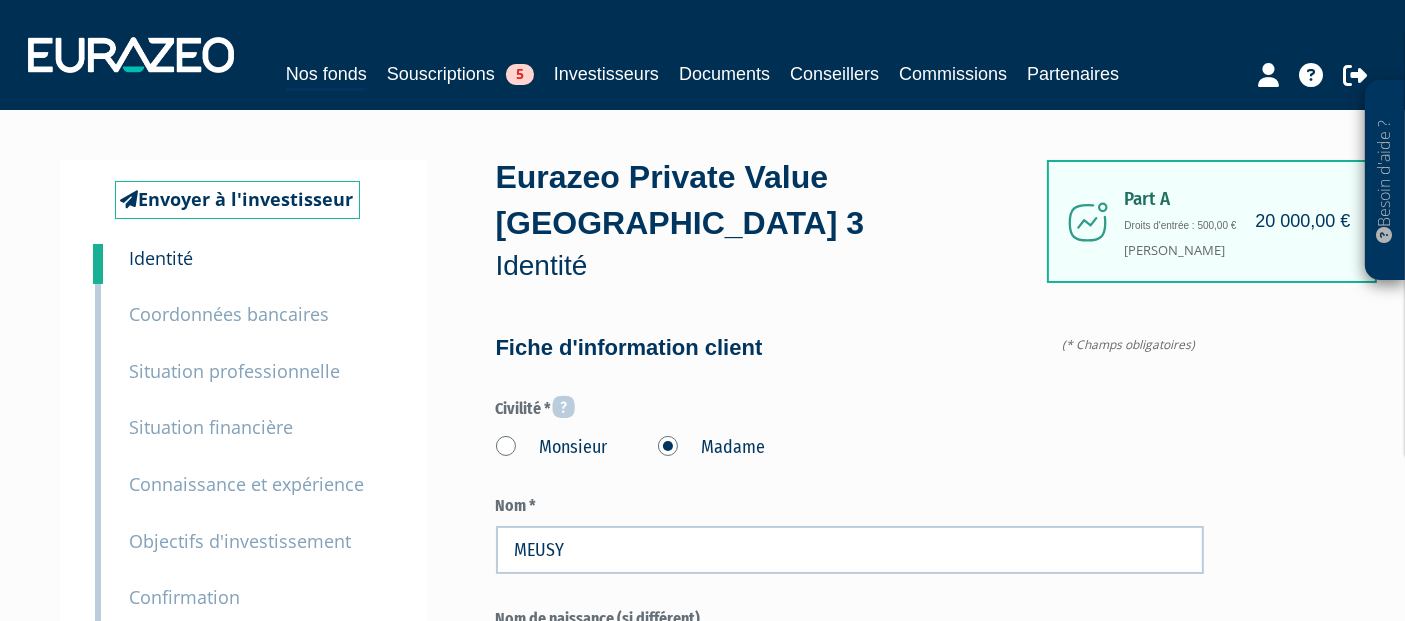 click on "Coordonnées bancaires" at bounding box center [230, 314] 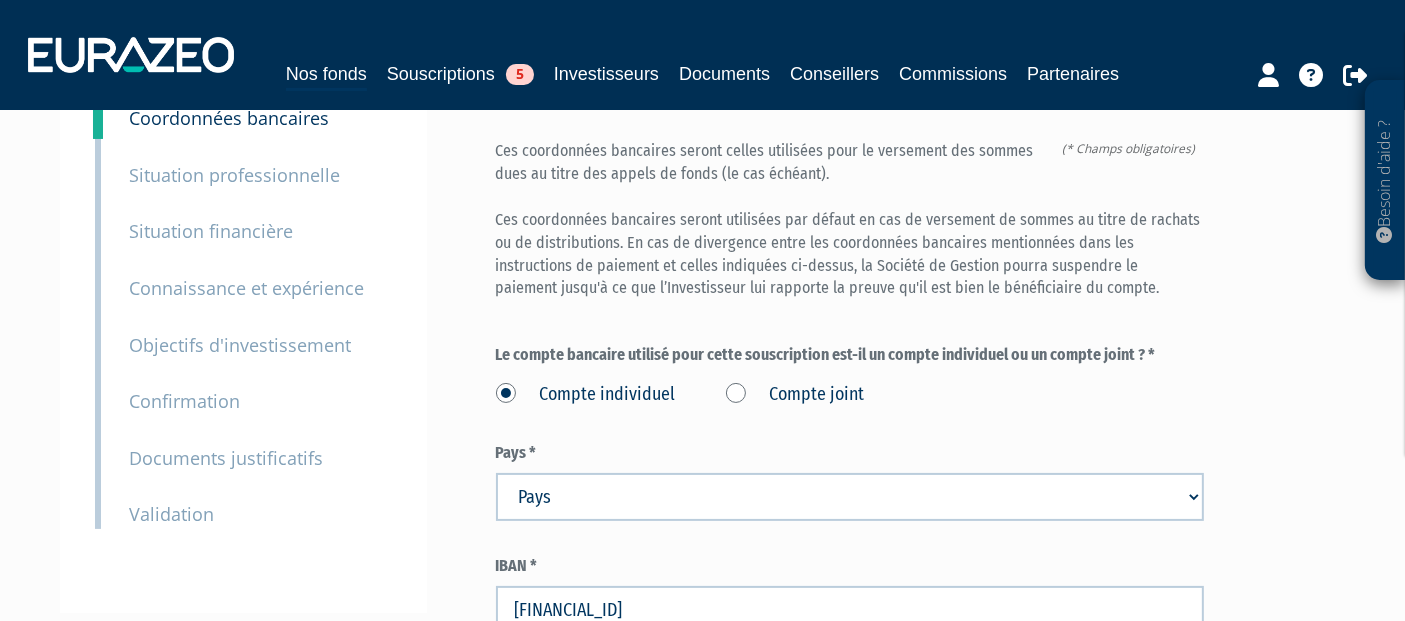 scroll, scrollTop: 231, scrollLeft: 0, axis: vertical 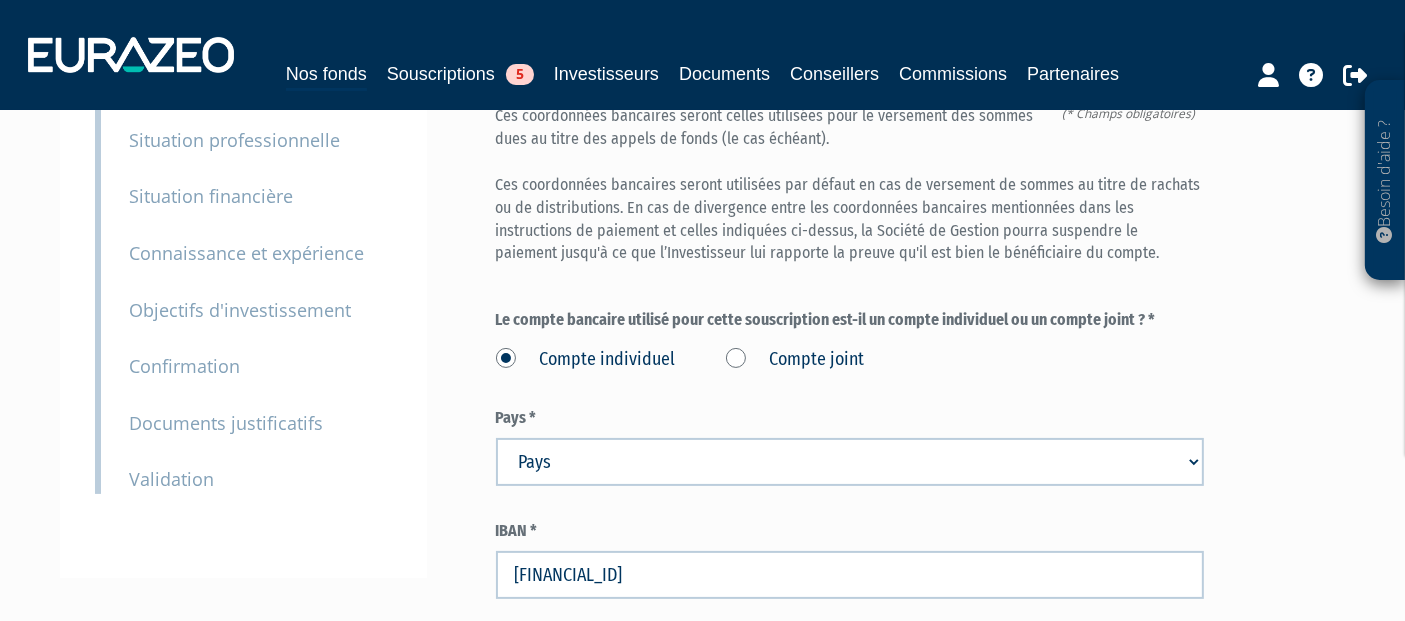 click on "Pays
[GEOGRAPHIC_DATA]
[GEOGRAPHIC_DATA]
[GEOGRAPHIC_DATA]
[GEOGRAPHIC_DATA]
[GEOGRAPHIC_DATA]
[GEOGRAPHIC_DATA]" at bounding box center [850, 462] 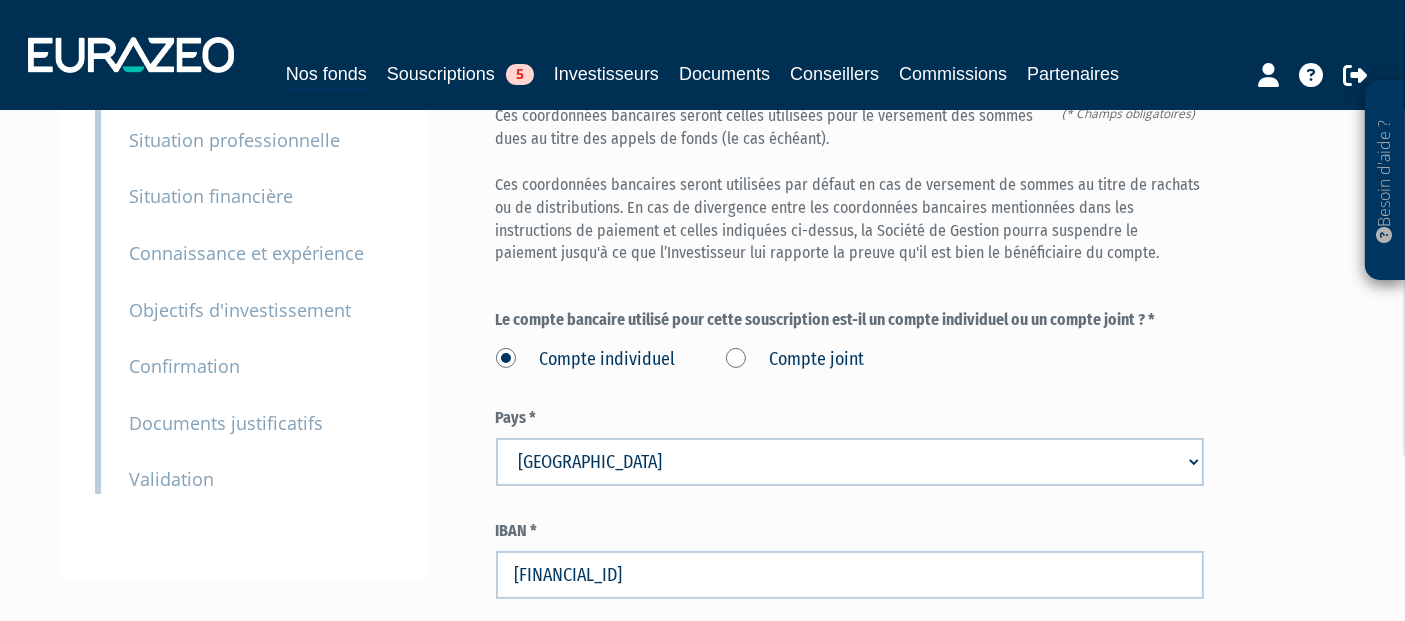 click on "Pays
[GEOGRAPHIC_DATA]
[GEOGRAPHIC_DATA]
[GEOGRAPHIC_DATA]
[GEOGRAPHIC_DATA]
[GEOGRAPHIC_DATA]
[GEOGRAPHIC_DATA]" at bounding box center [850, 462] 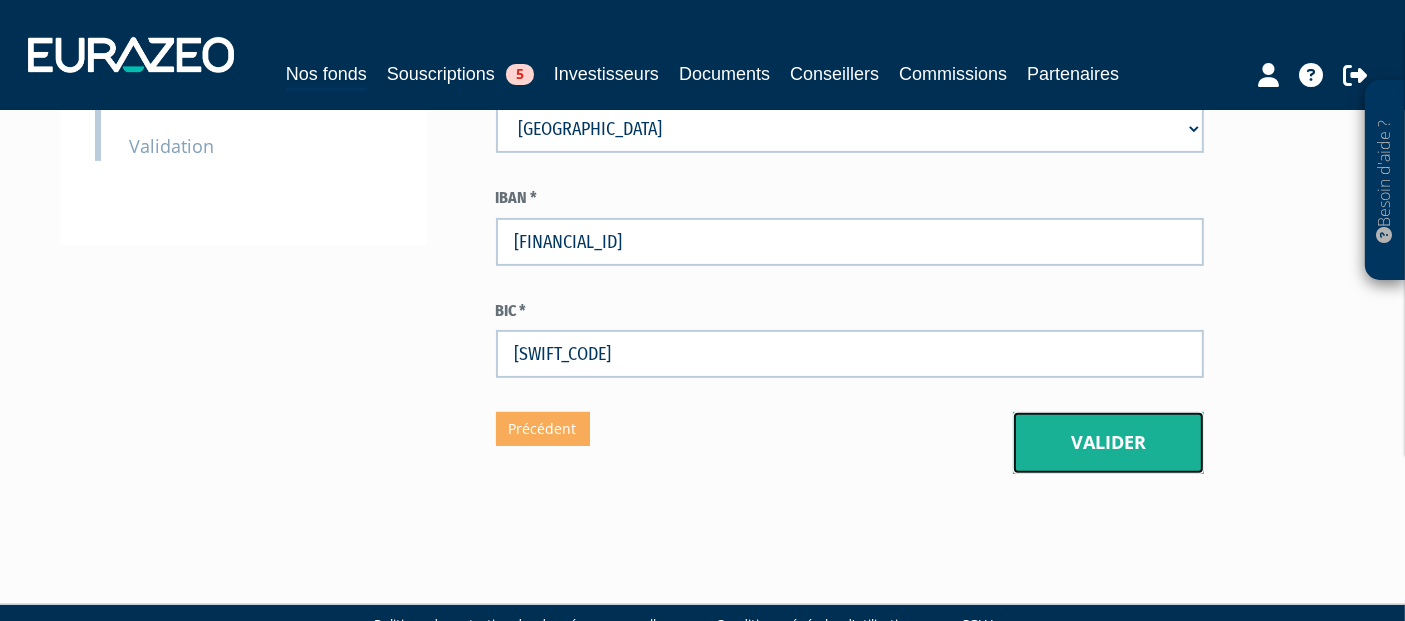 click on "Valider" at bounding box center (1108, 443) 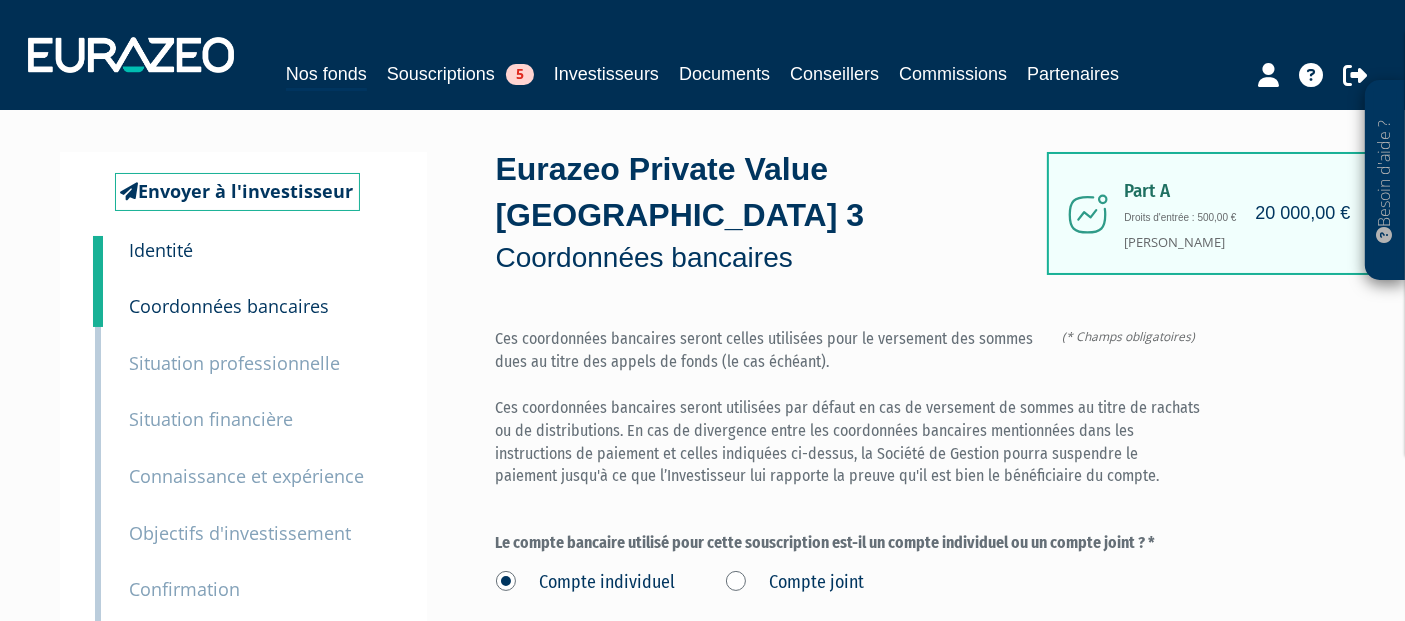 scroll, scrollTop: 2, scrollLeft: 0, axis: vertical 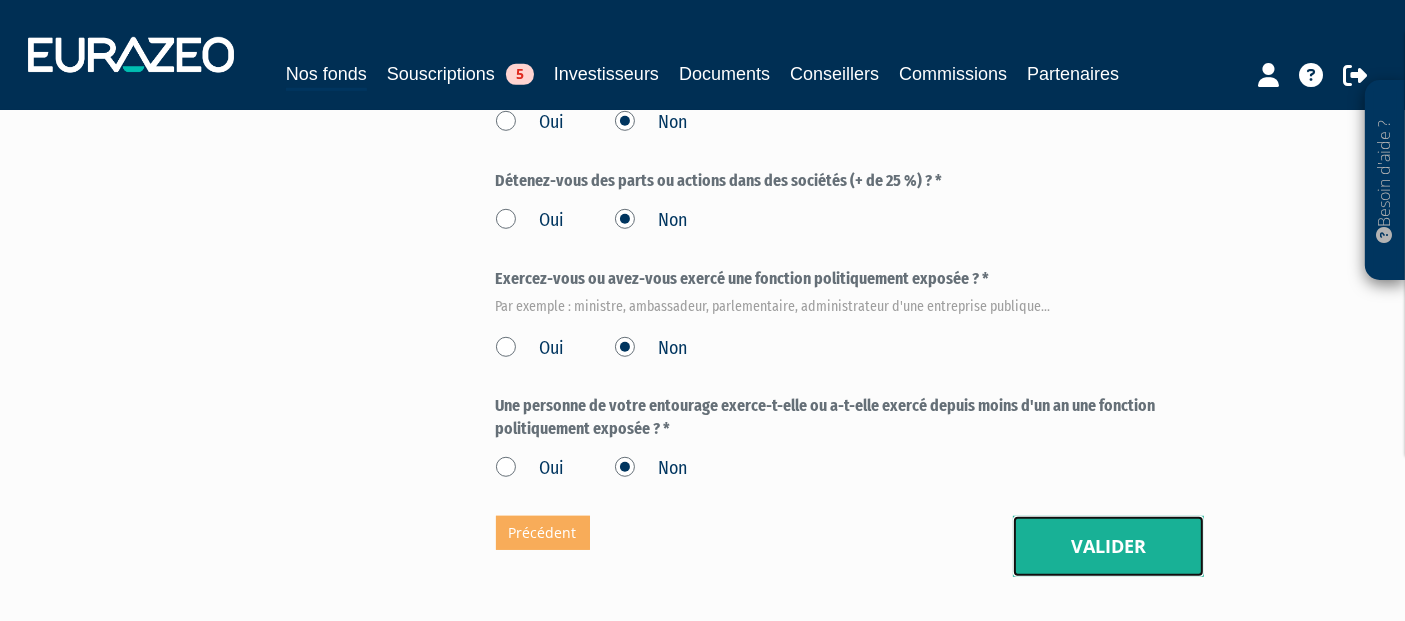 click on "Valider" at bounding box center [1108, 547] 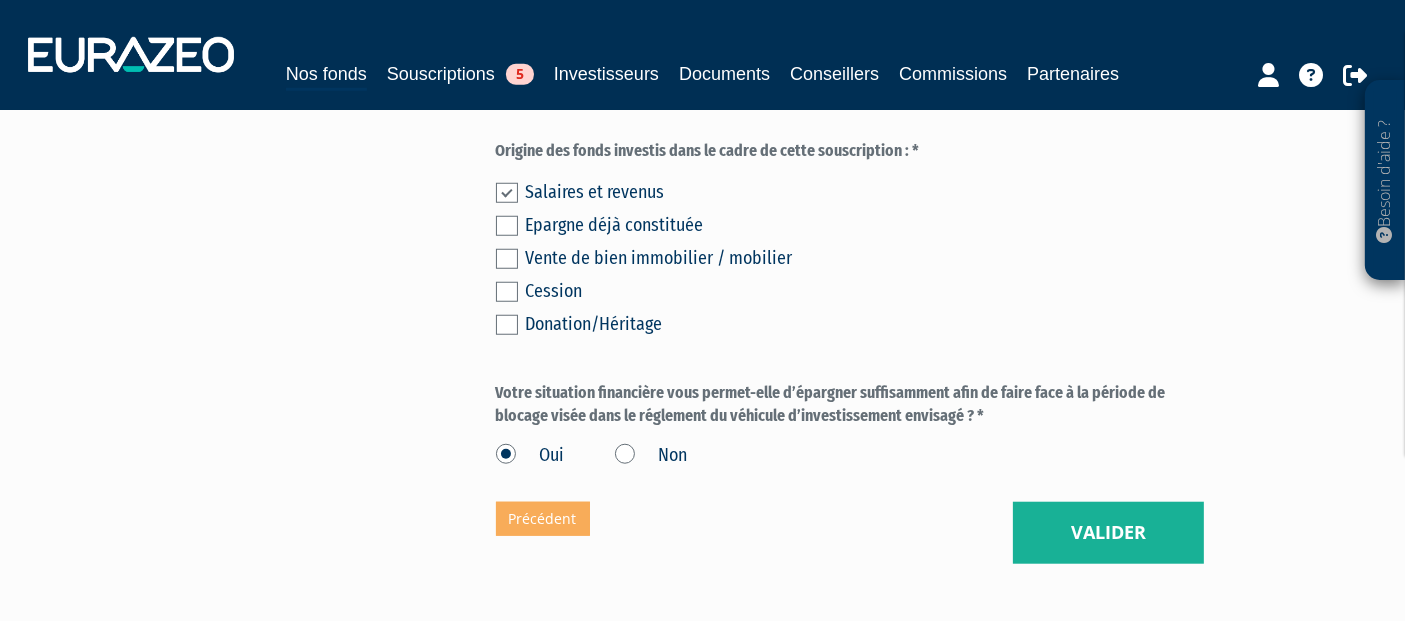 scroll, scrollTop: 1772, scrollLeft: 0, axis: vertical 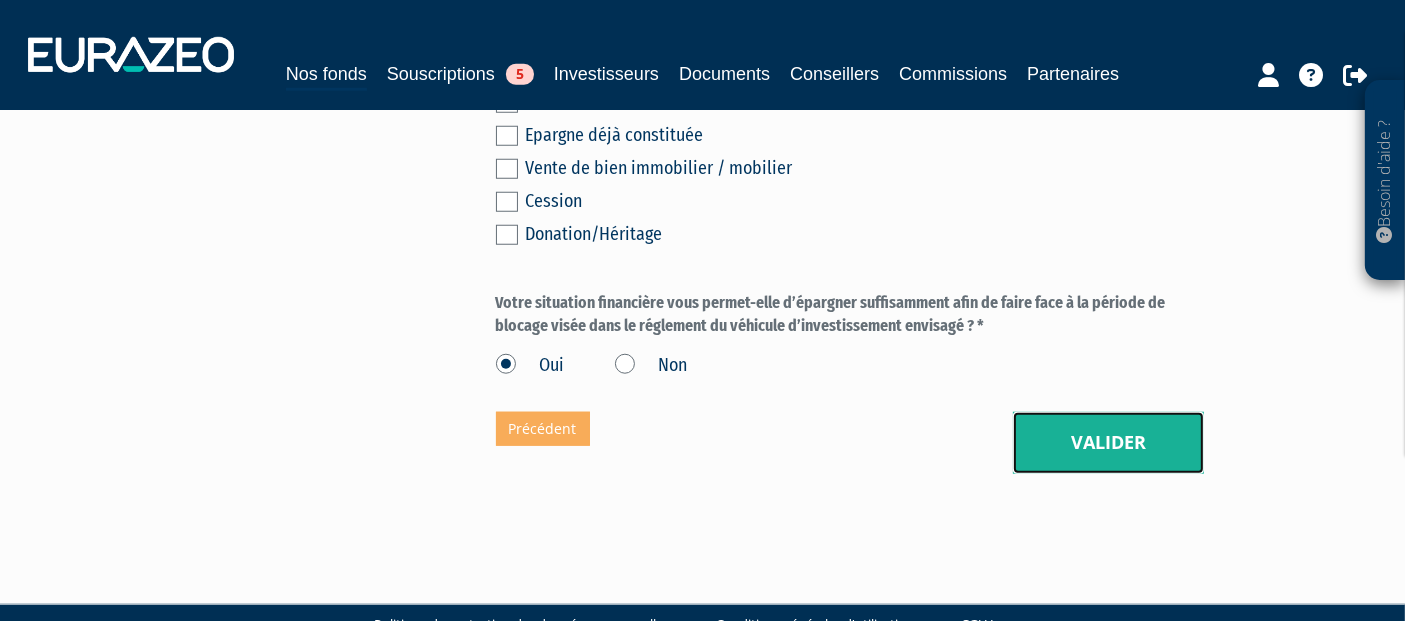 click on "Valider" at bounding box center [1108, 443] 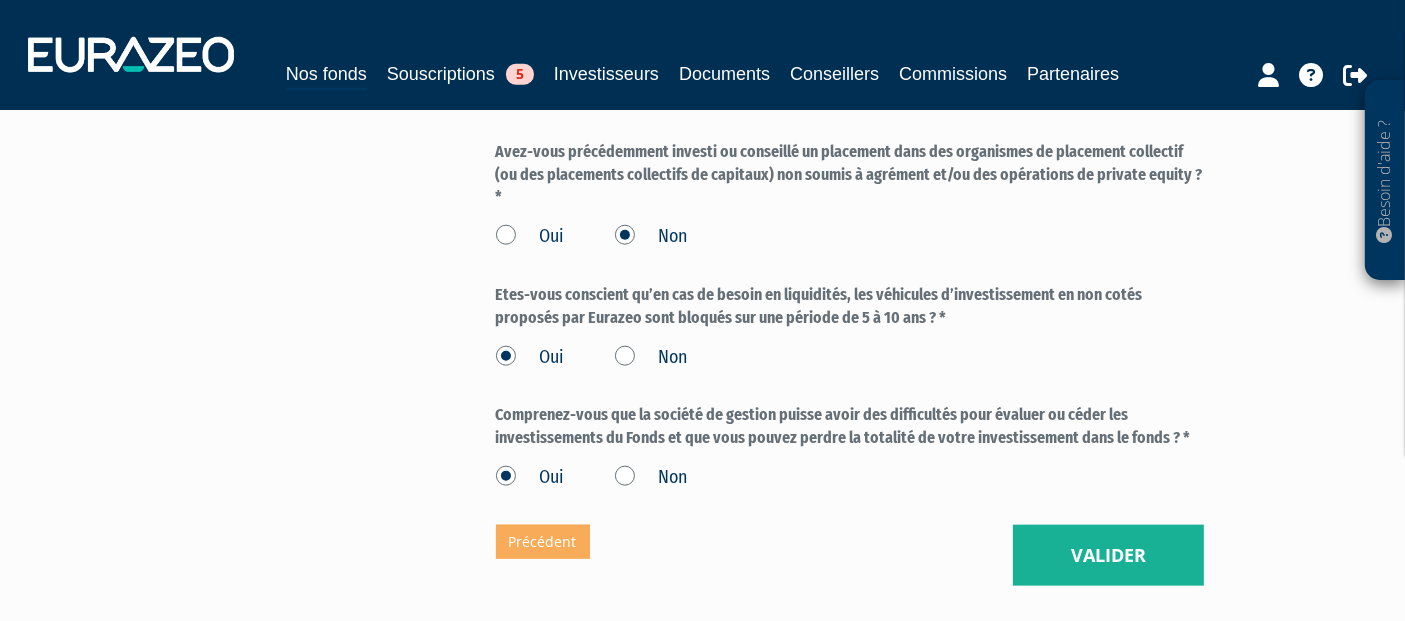 scroll, scrollTop: 2222, scrollLeft: 0, axis: vertical 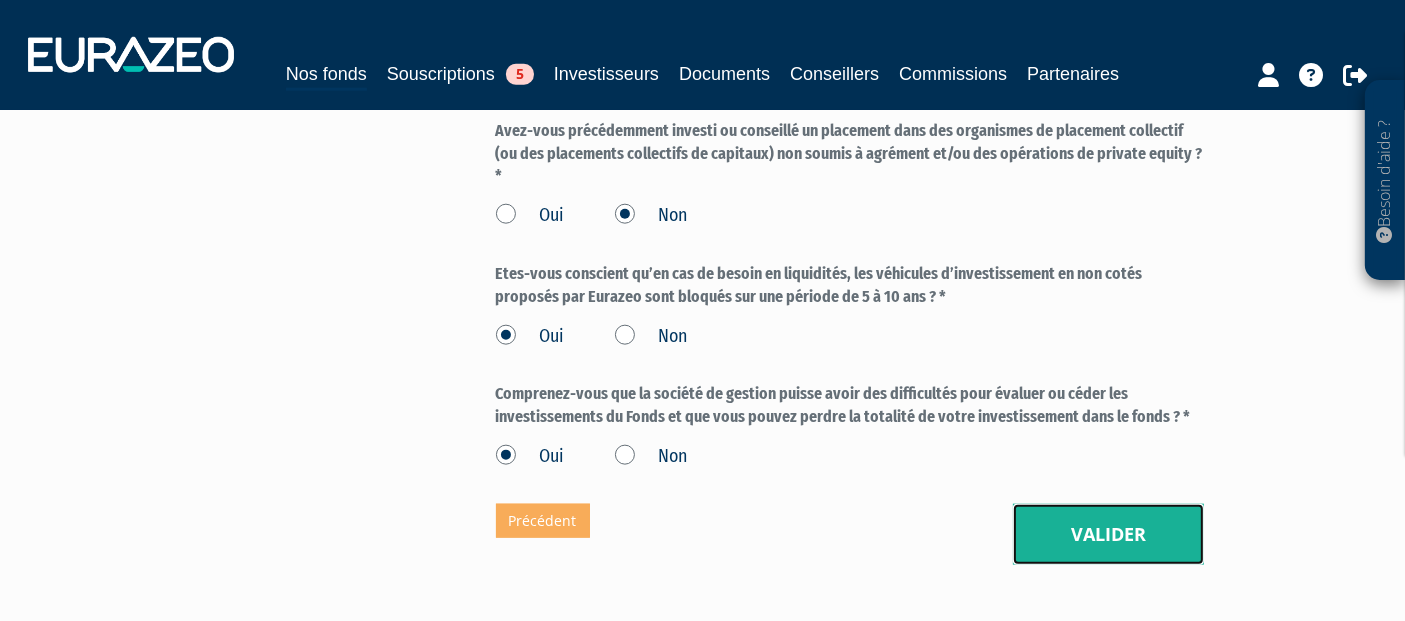 click on "Valider" at bounding box center (1108, 535) 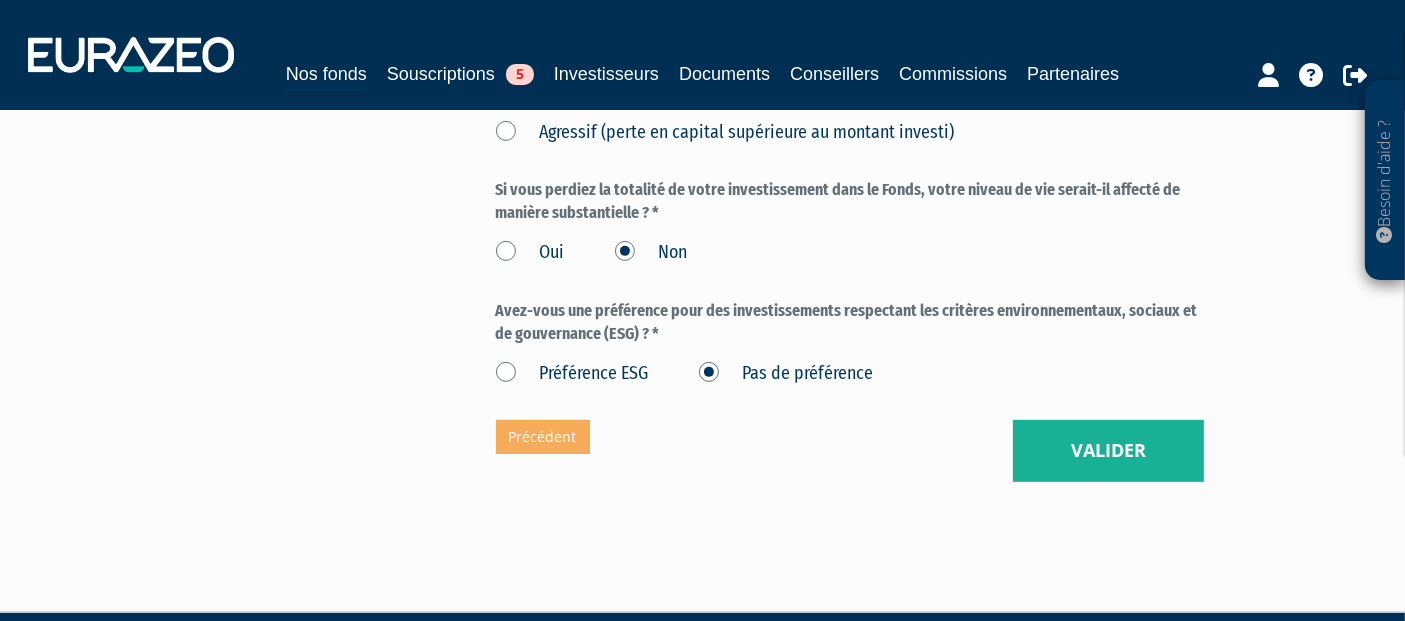 scroll, scrollTop: 733, scrollLeft: 0, axis: vertical 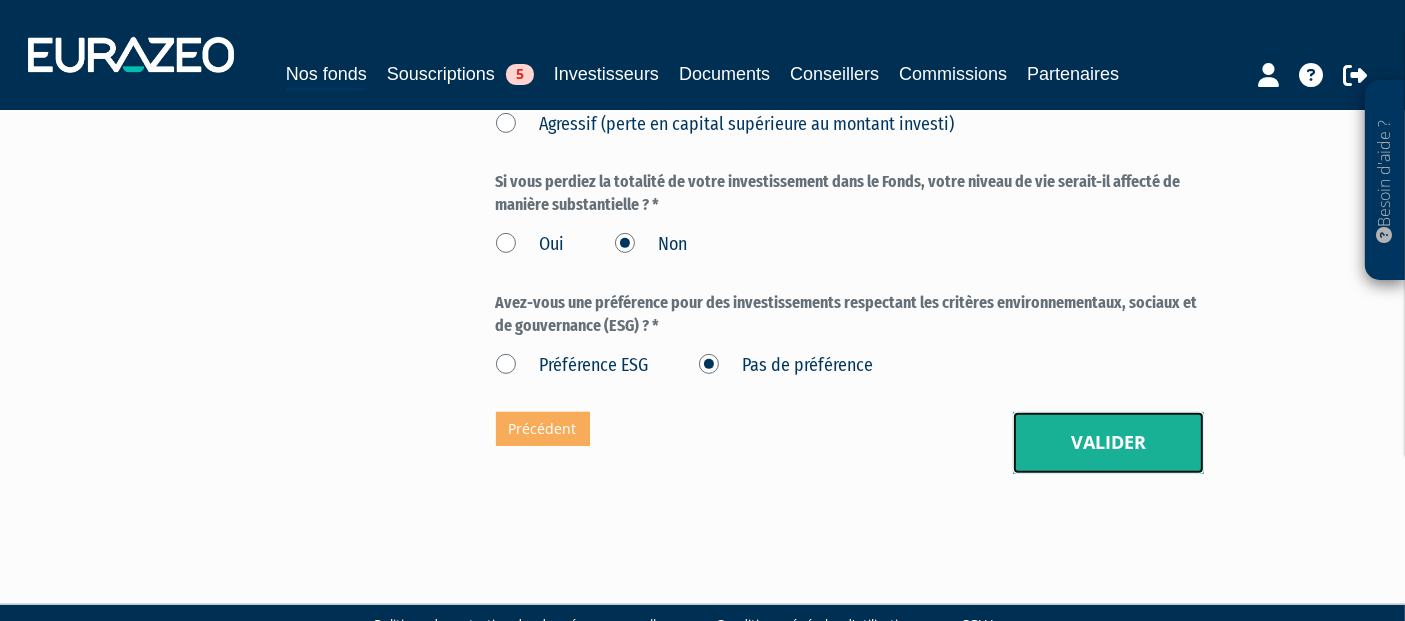 click on "Valider" at bounding box center [1108, 443] 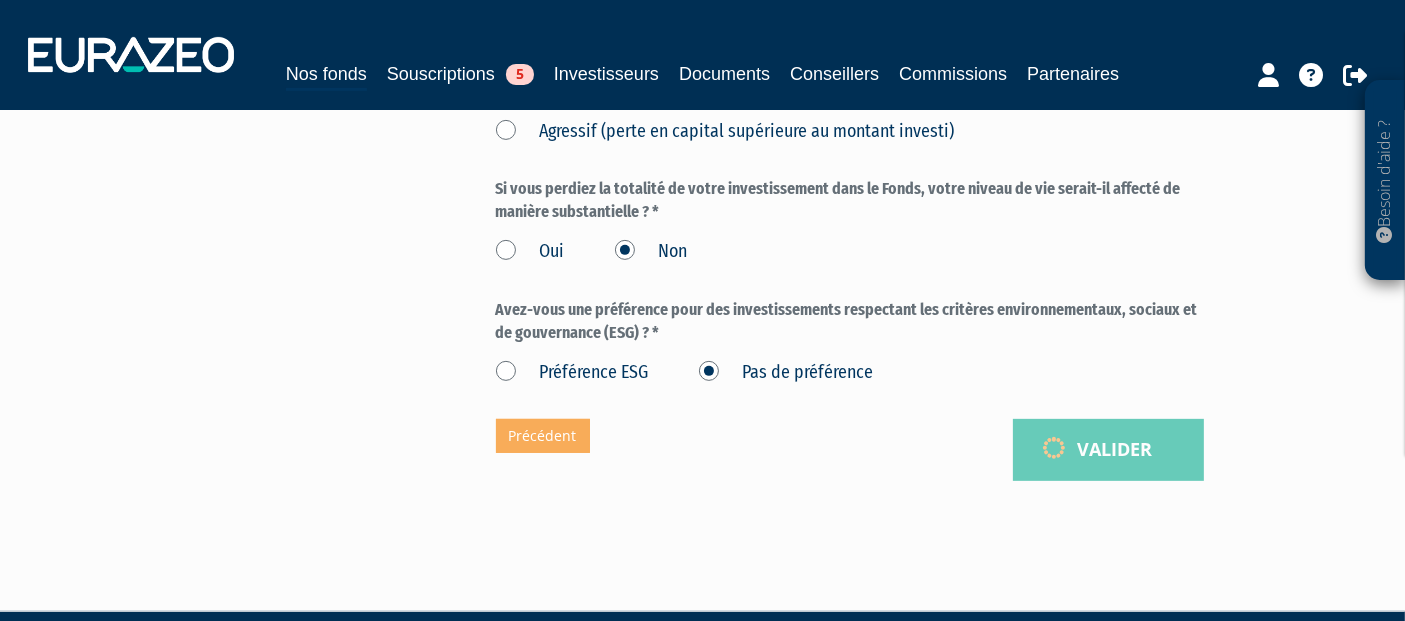 scroll, scrollTop: 317, scrollLeft: 0, axis: vertical 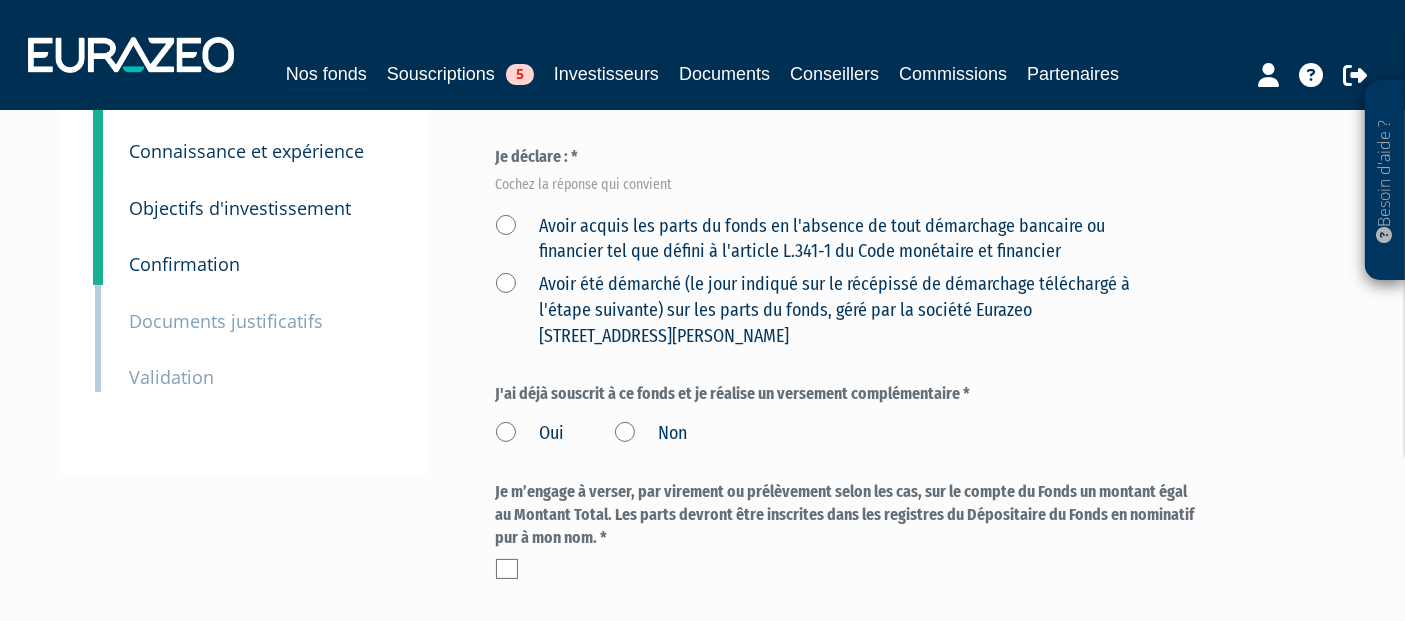 click on "Documents justificatifs" at bounding box center [227, 321] 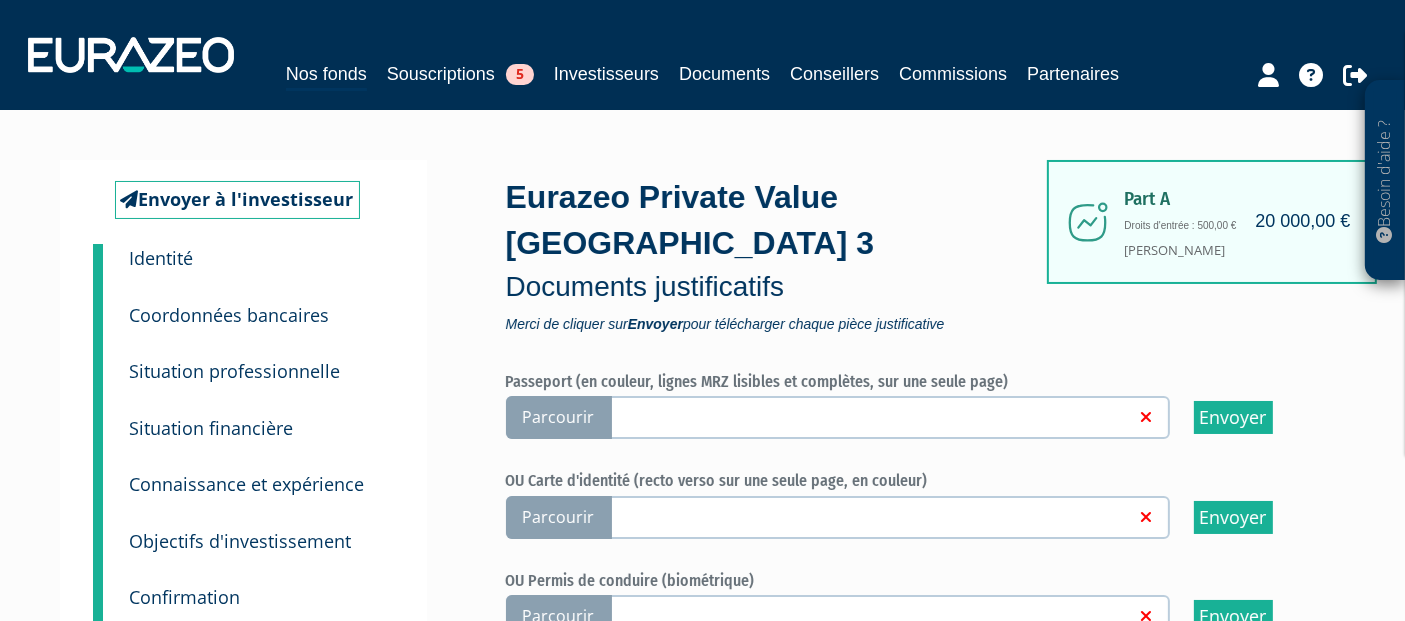 scroll, scrollTop: 444, scrollLeft: 0, axis: vertical 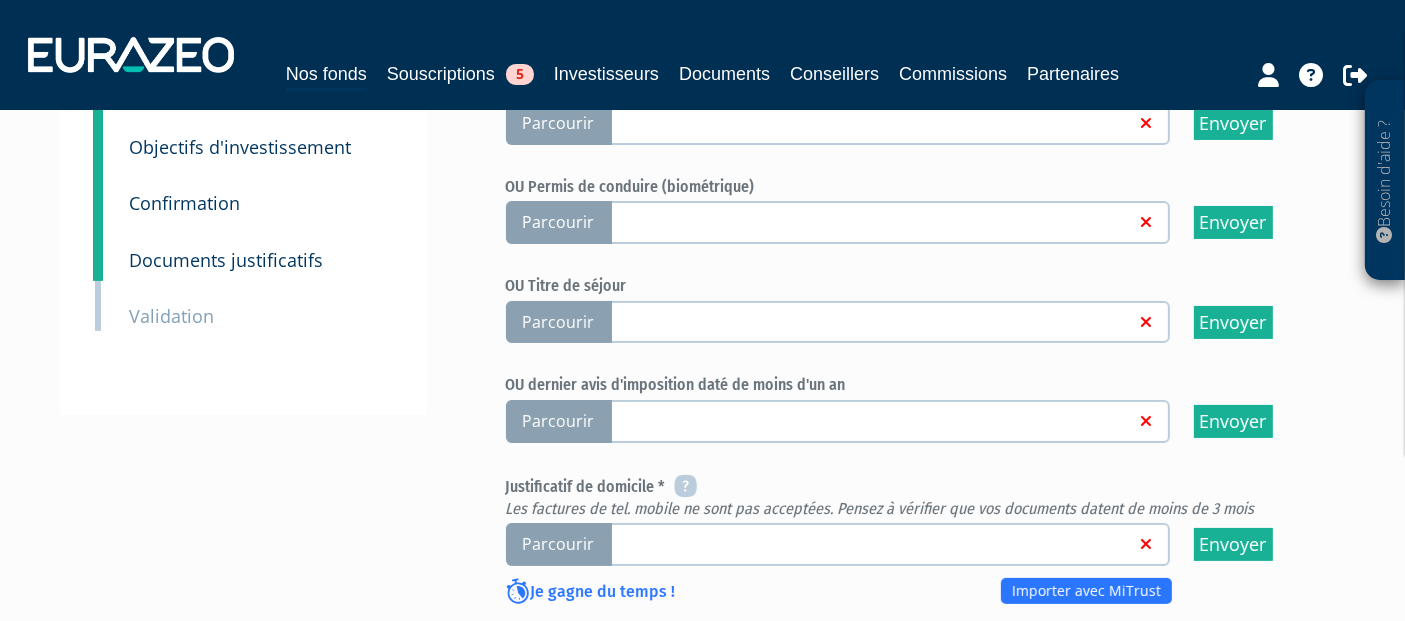 click on "Confirmation" at bounding box center (185, 203) 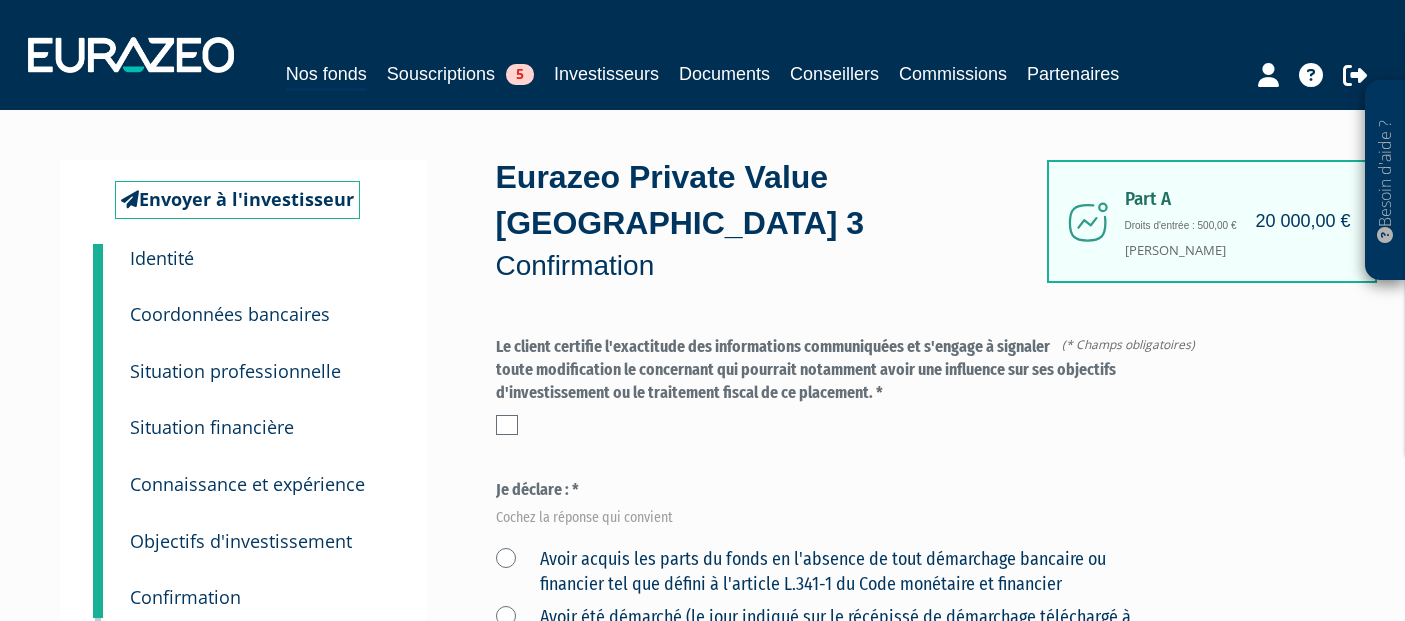 scroll, scrollTop: 0, scrollLeft: 0, axis: both 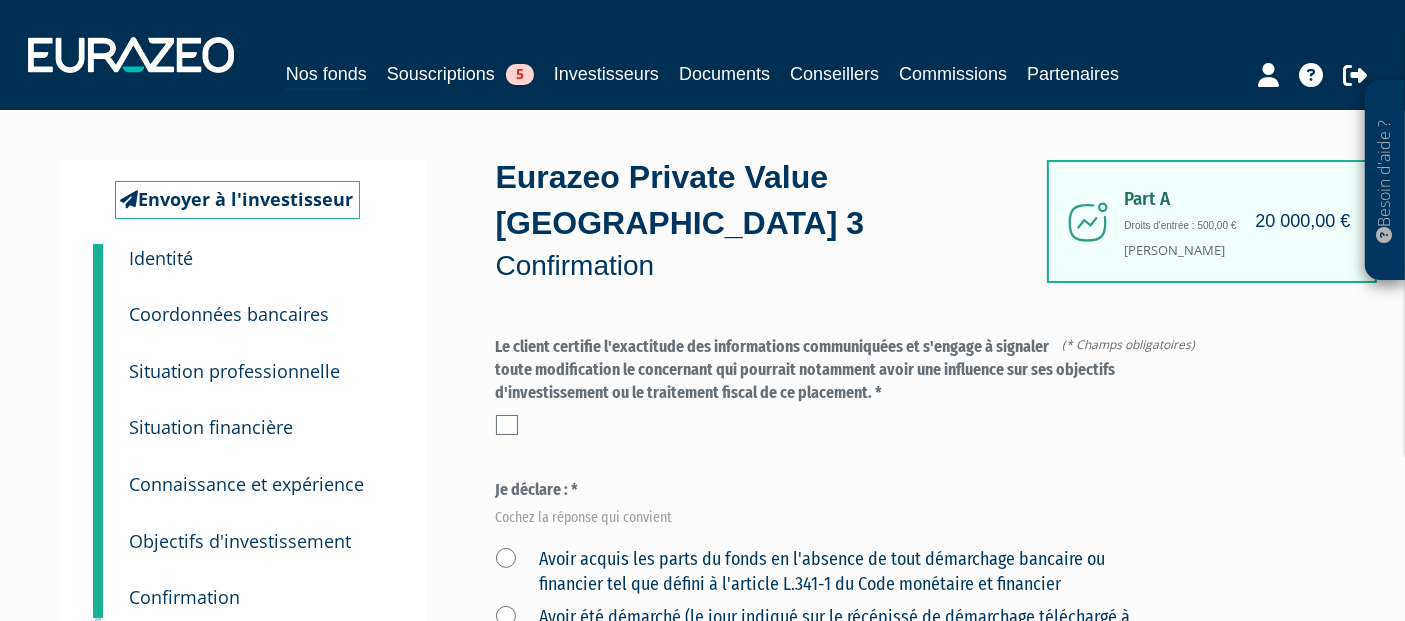 click at bounding box center (507, 425) 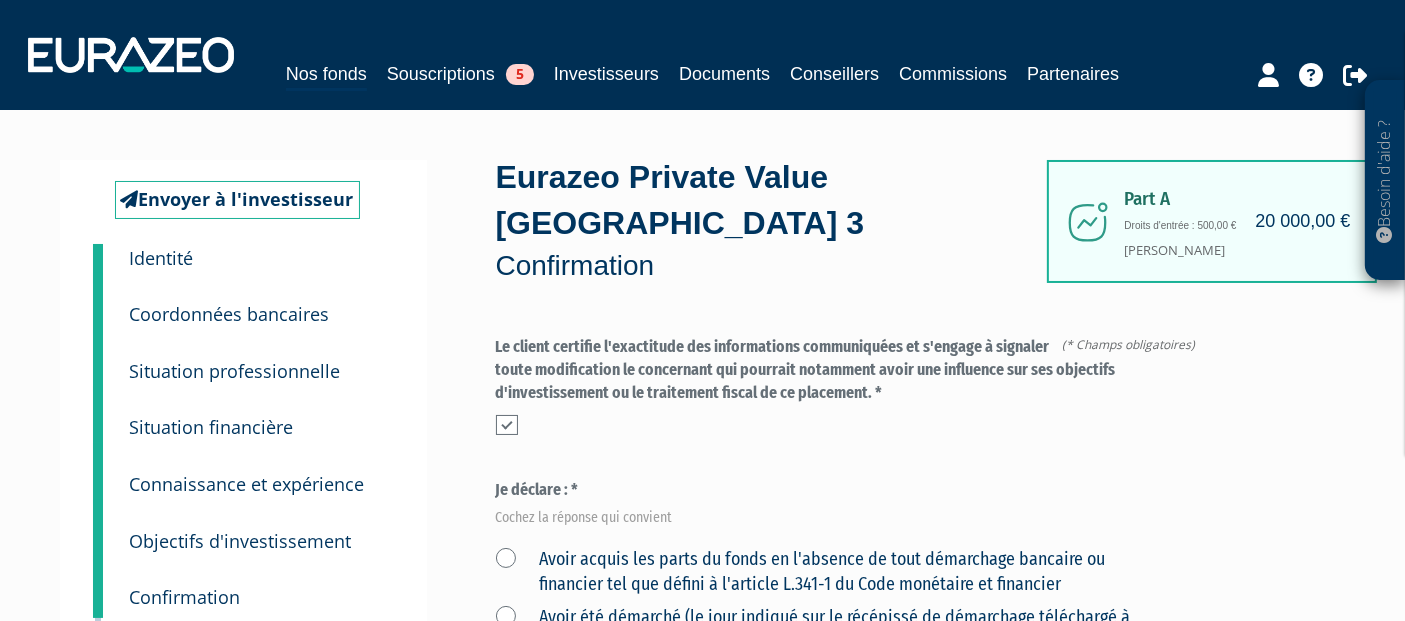 scroll, scrollTop: 111, scrollLeft: 0, axis: vertical 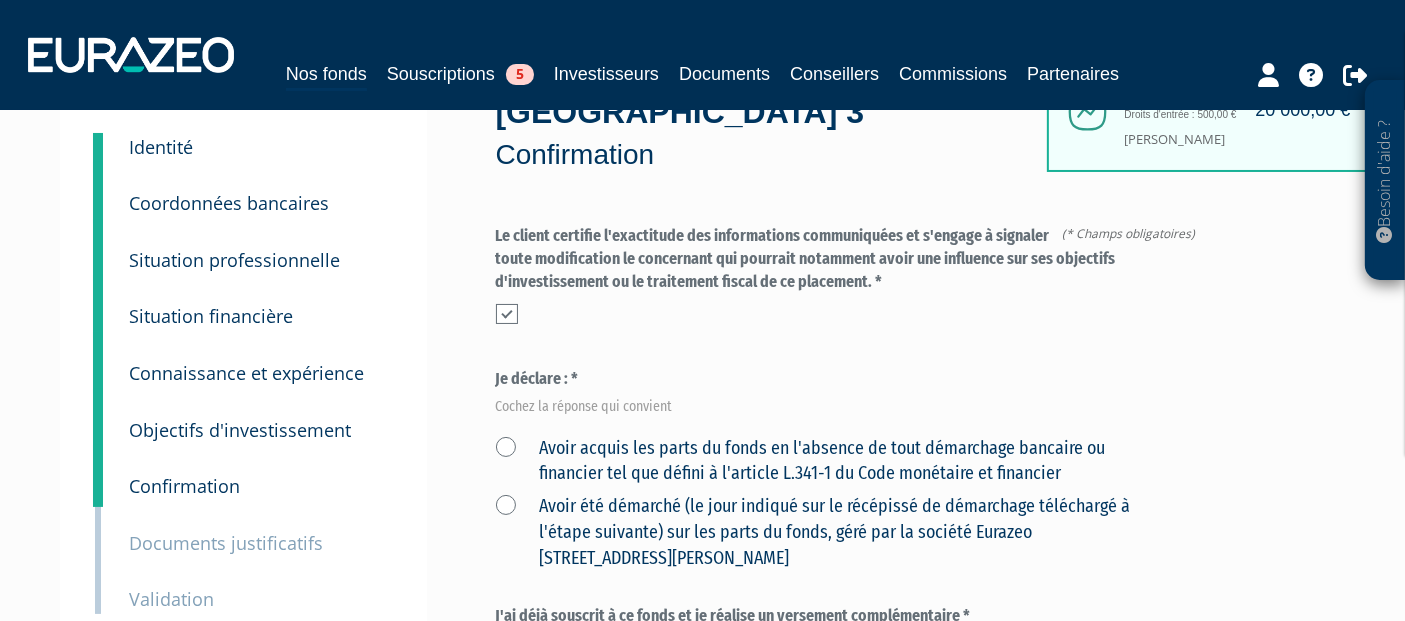 click on "Avoir acquis les parts du fonds en l'absence de tout démarchage bancaire ou financier tel que défini à l'article L.341-1 du Code monétaire et financier" at bounding box center (826, 461) 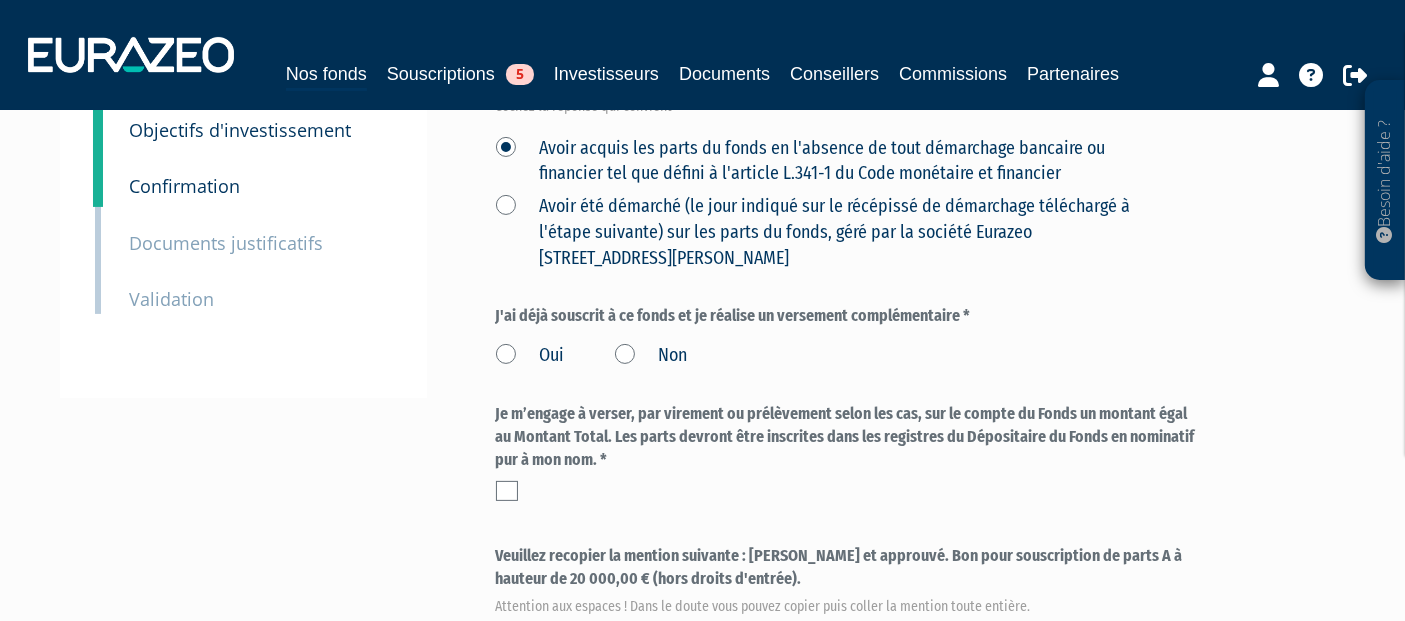 scroll, scrollTop: 444, scrollLeft: 0, axis: vertical 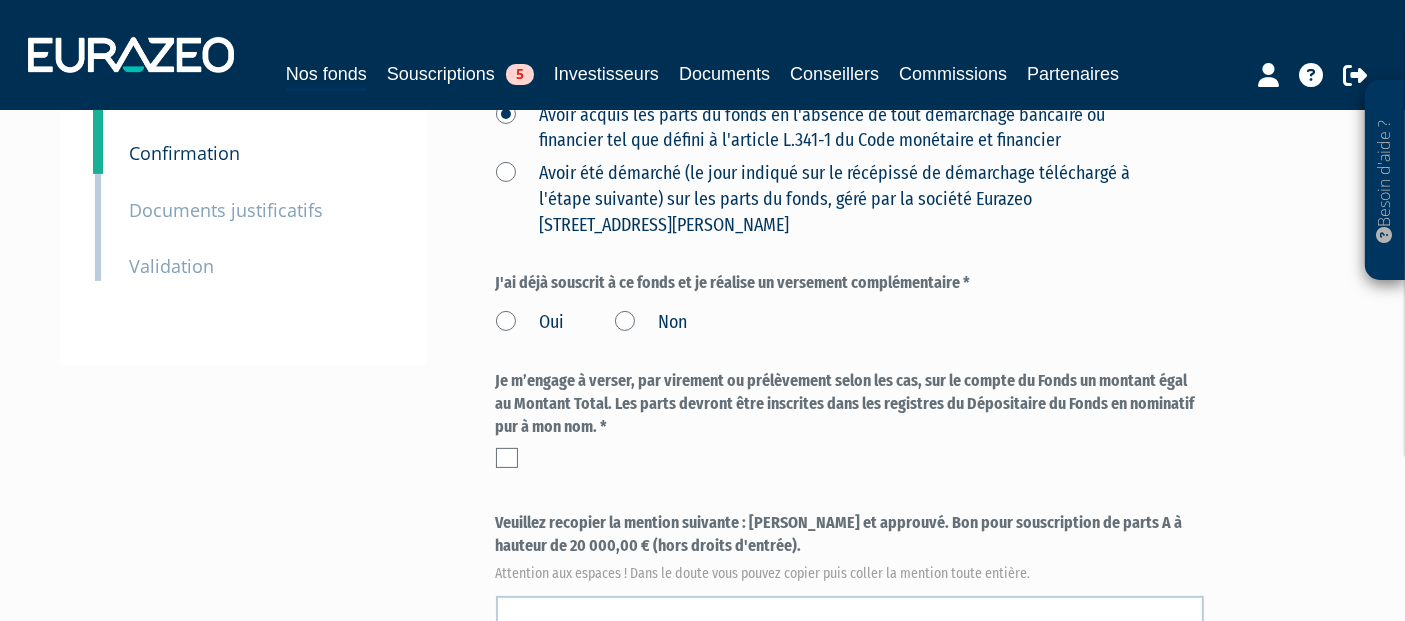 click on "Non" at bounding box center [651, 323] 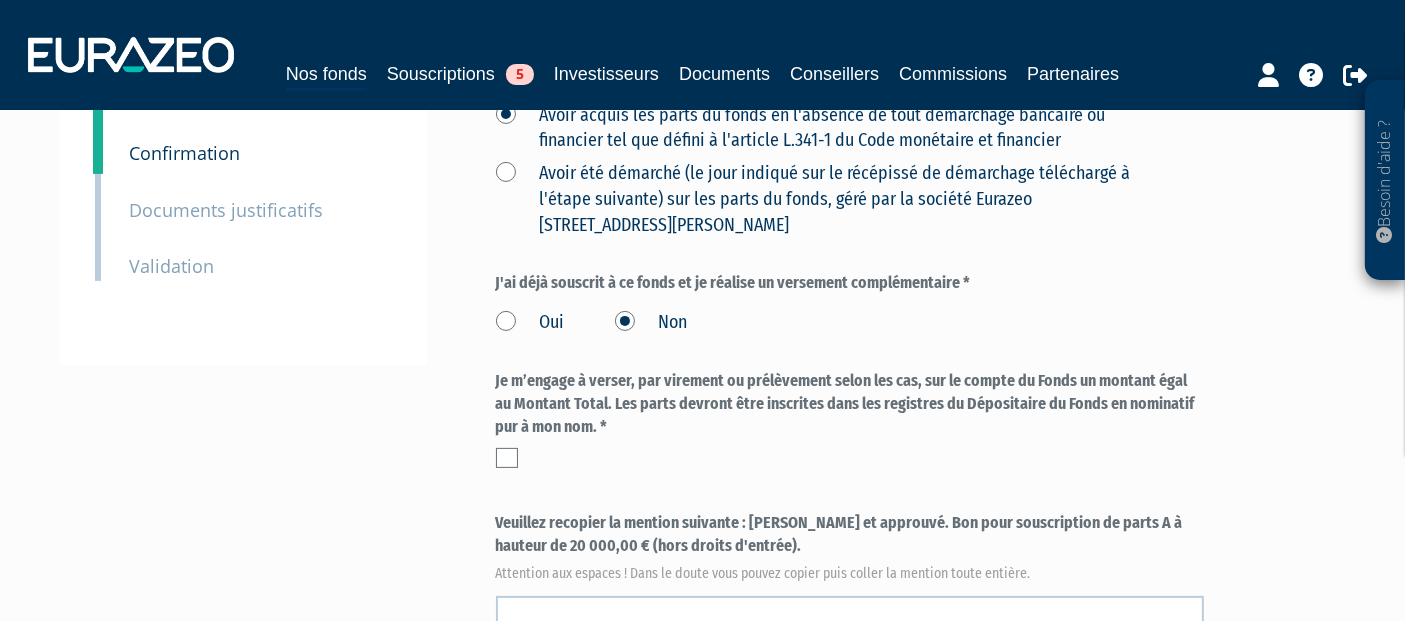 click on "Je m’engage à verser, par virement ou prélèvement selon les cas, sur le compte du Fonds un montant égal au Montant Total. Les parts devront être inscrites dans les registres  du Dépositaire du Fonds en nominatif pur à mon nom. *" at bounding box center (850, 419) 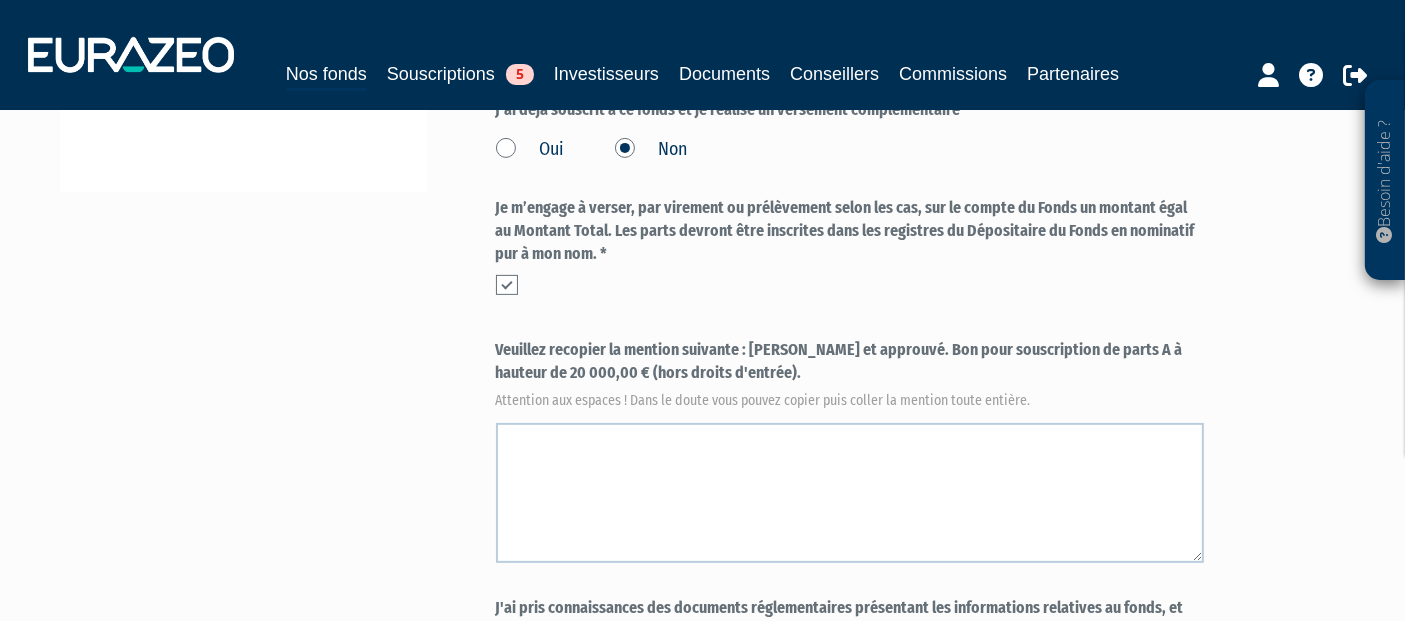scroll, scrollTop: 666, scrollLeft: 0, axis: vertical 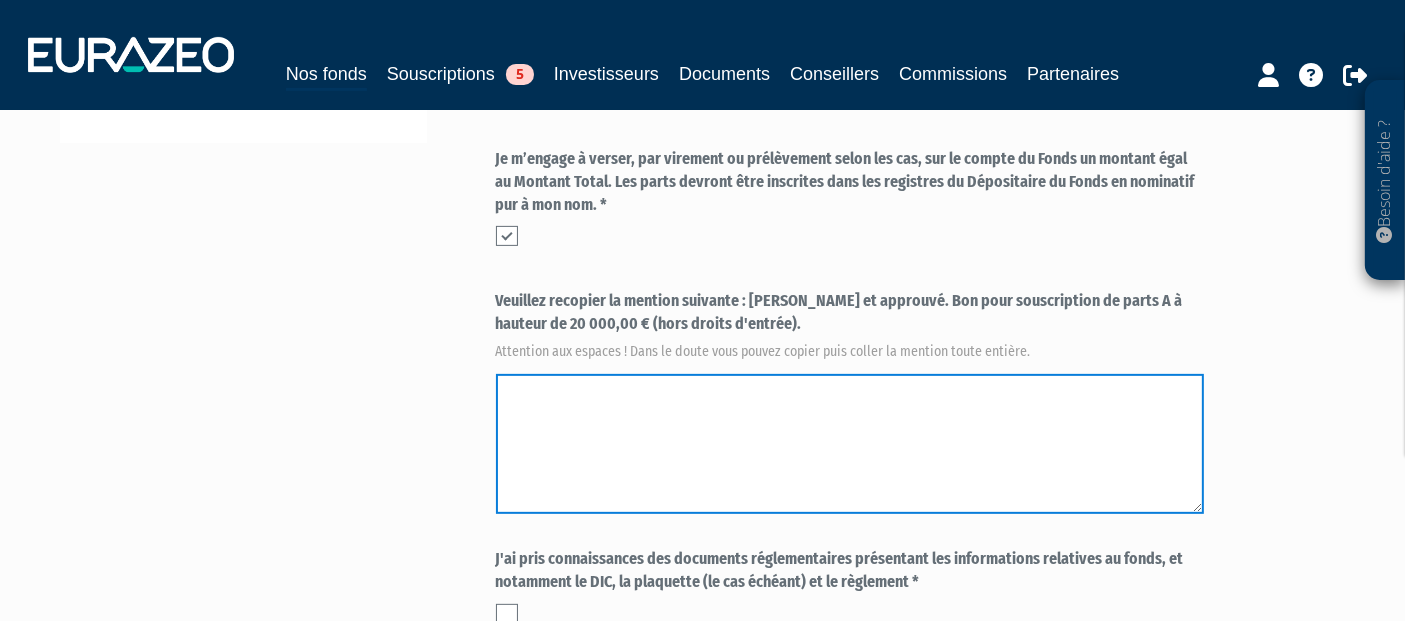 click at bounding box center (850, 444) 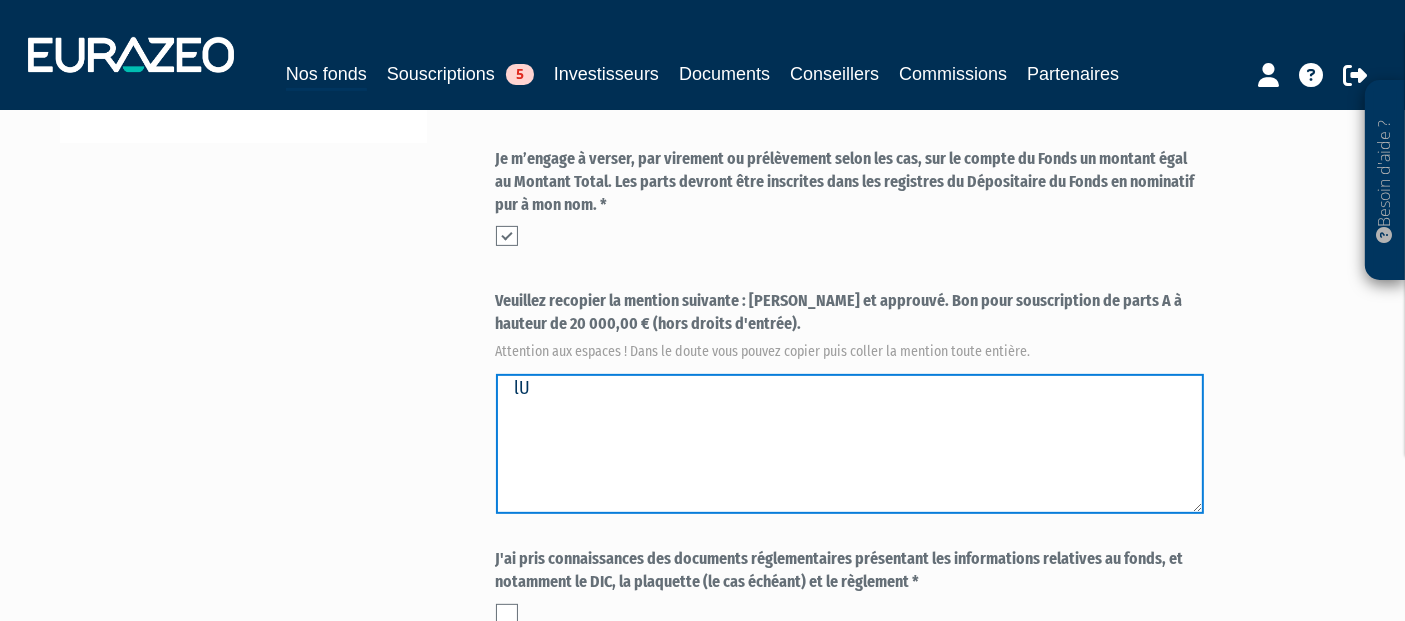 type on "l" 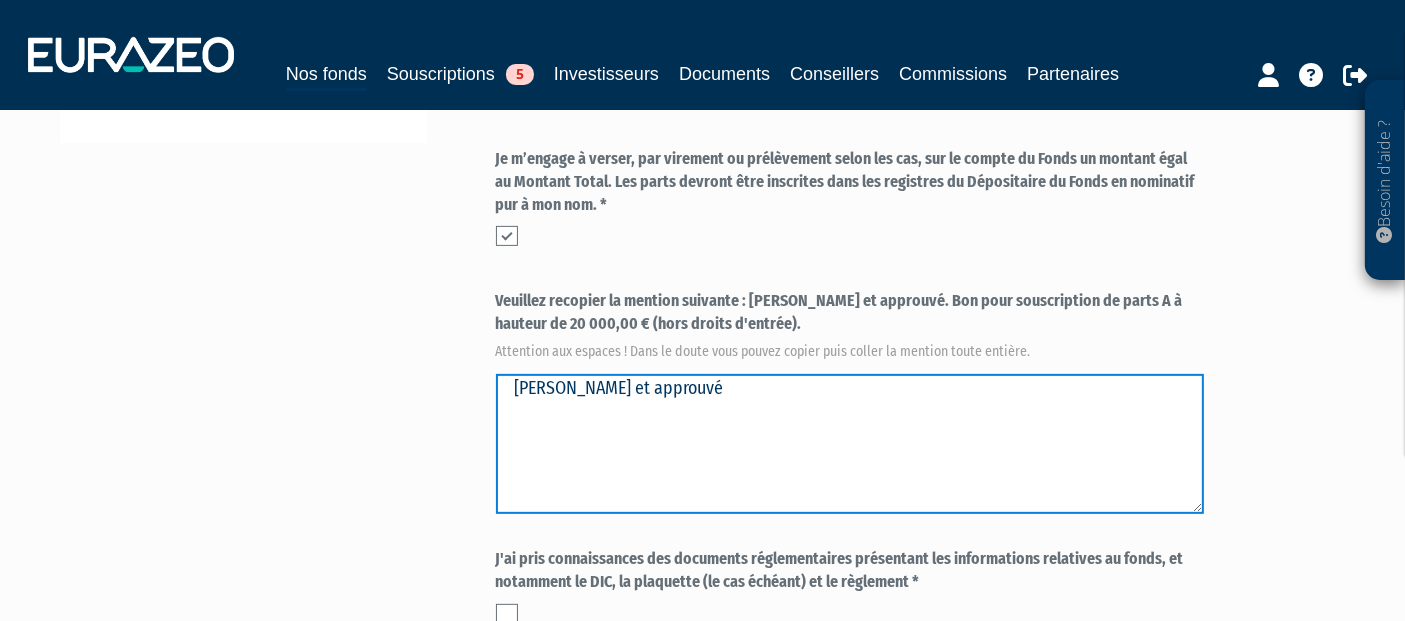 type on "Lu et approuvé" 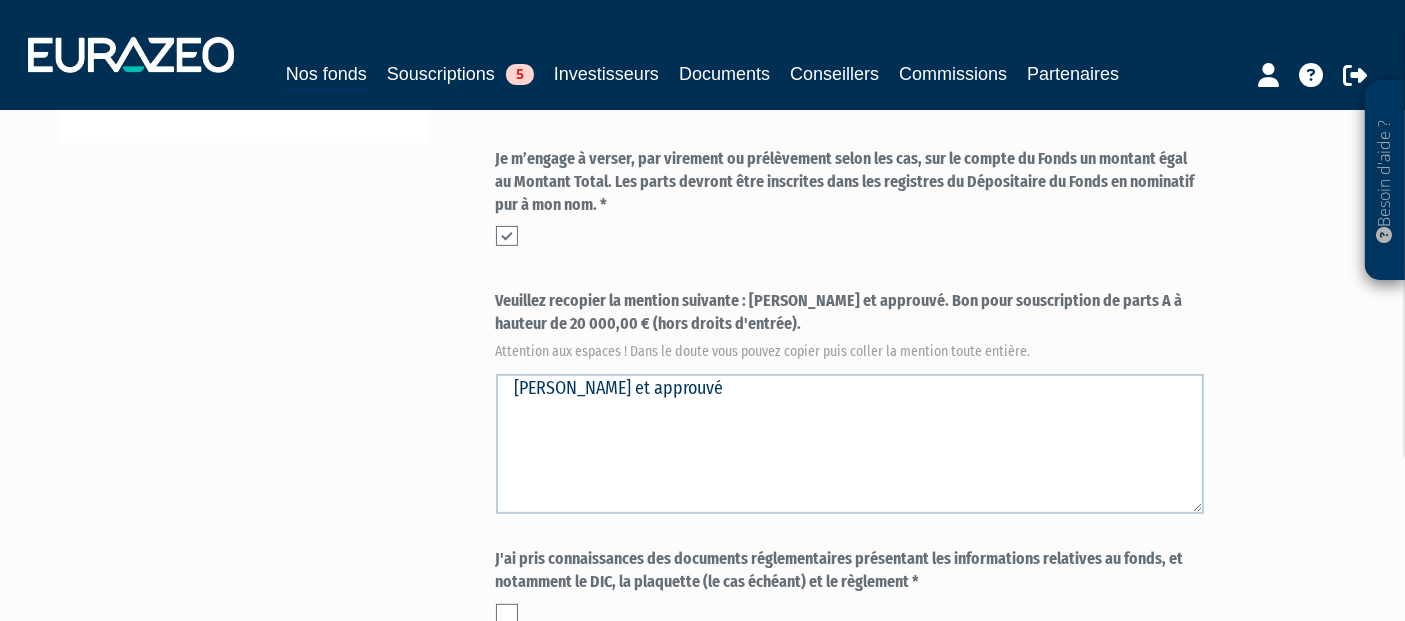 drag, startPoint x: 753, startPoint y: 253, endPoint x: 703, endPoint y: 281, distance: 57.306194 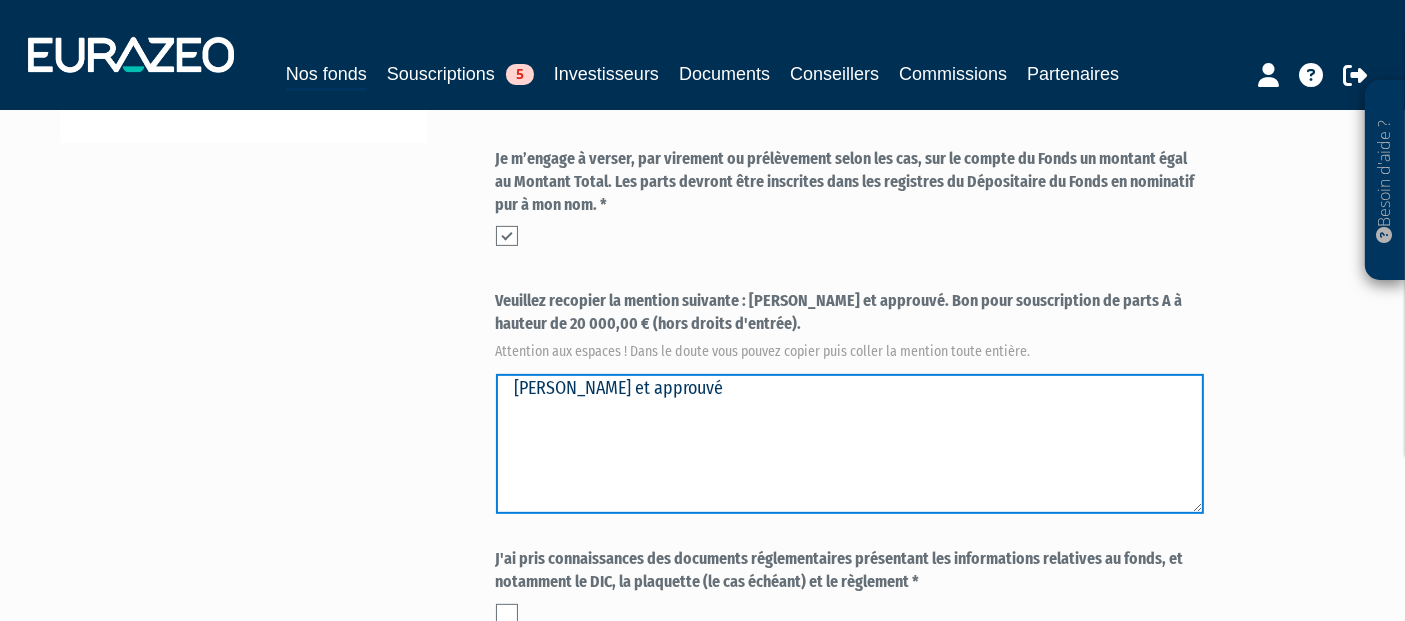 drag, startPoint x: 857, startPoint y: 357, endPoint x: 440, endPoint y: 341, distance: 417.30685 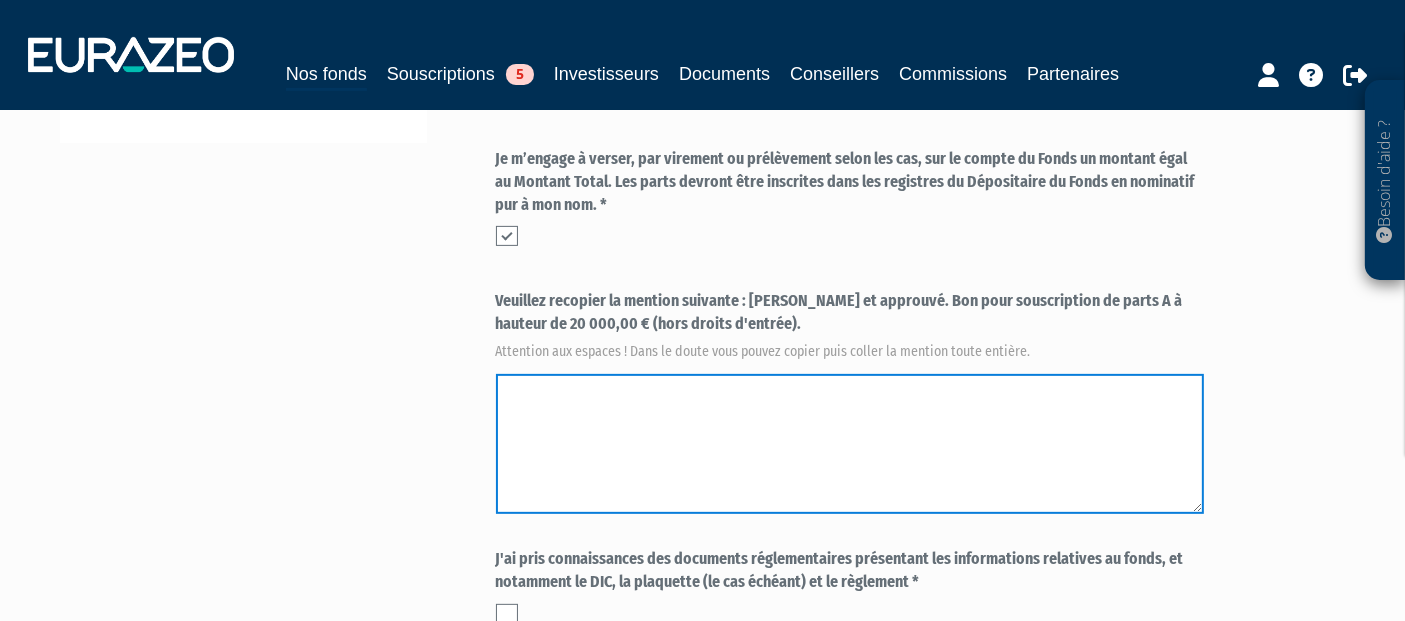 paste on "Lu et approuvé. Bon pour souscription de parts A à hauteur de 20 000,00 € (hors droits d'entrée)." 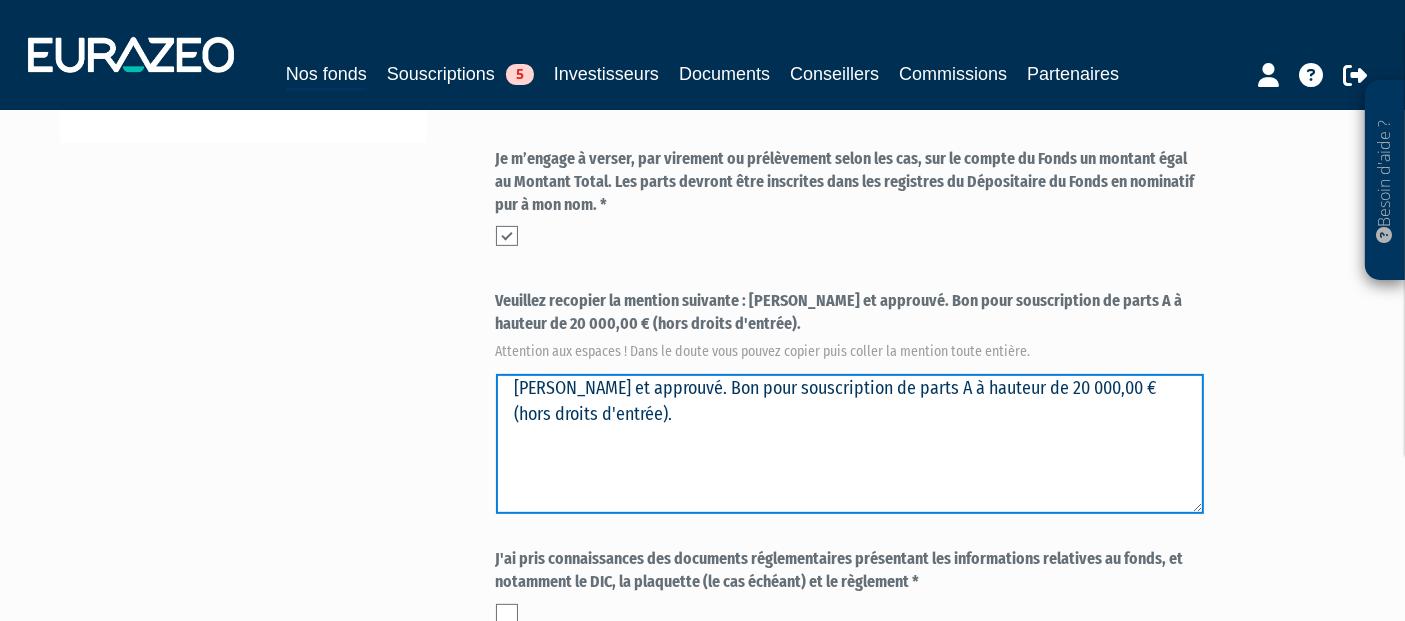 click at bounding box center (850, 444) 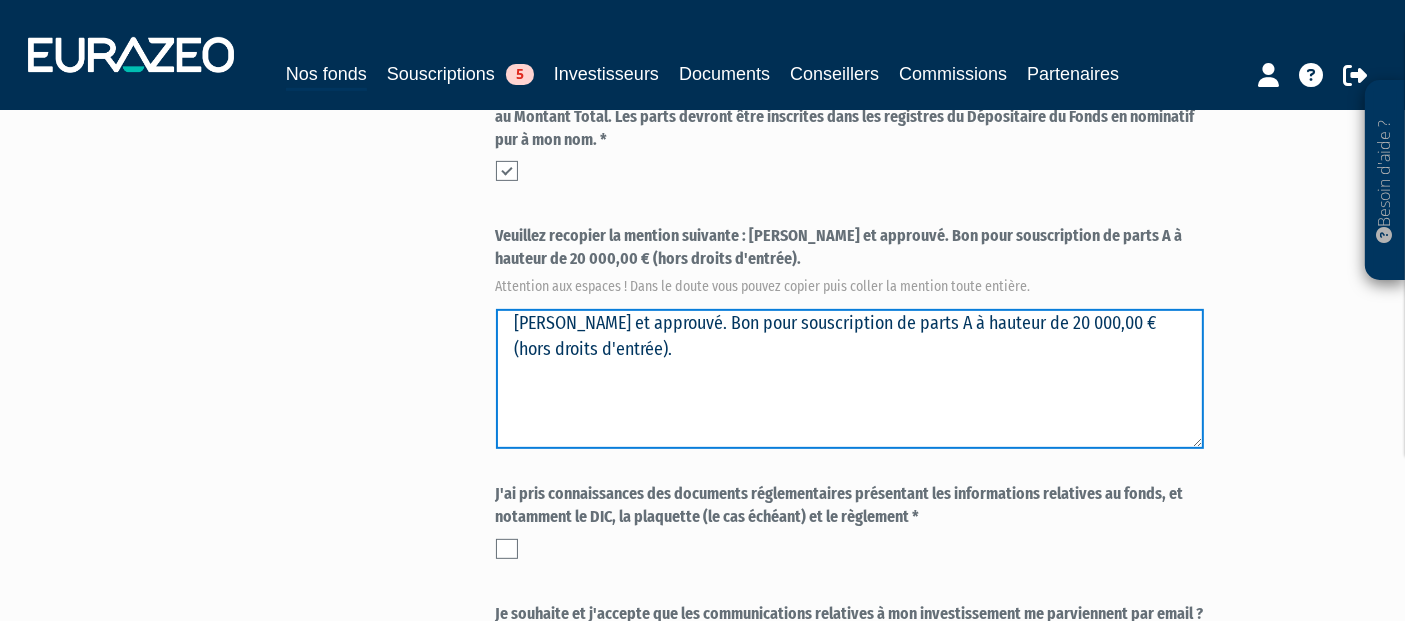 scroll, scrollTop: 777, scrollLeft: 0, axis: vertical 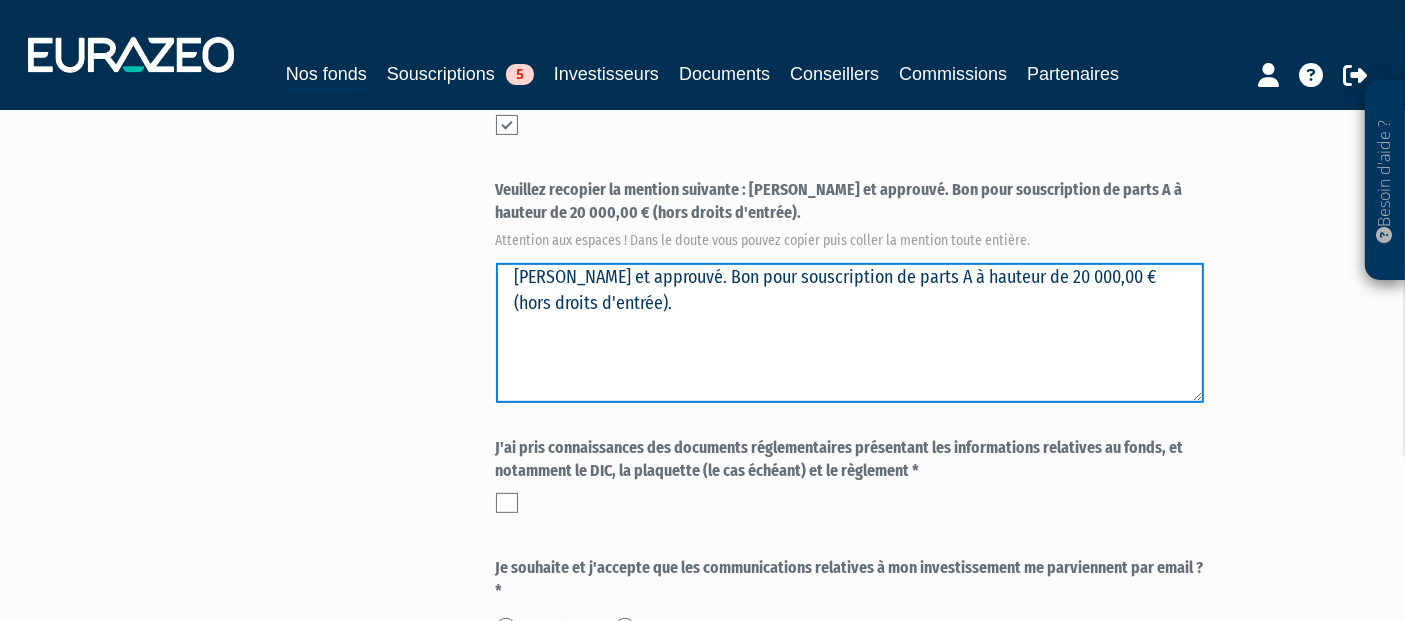 click at bounding box center [850, 333] 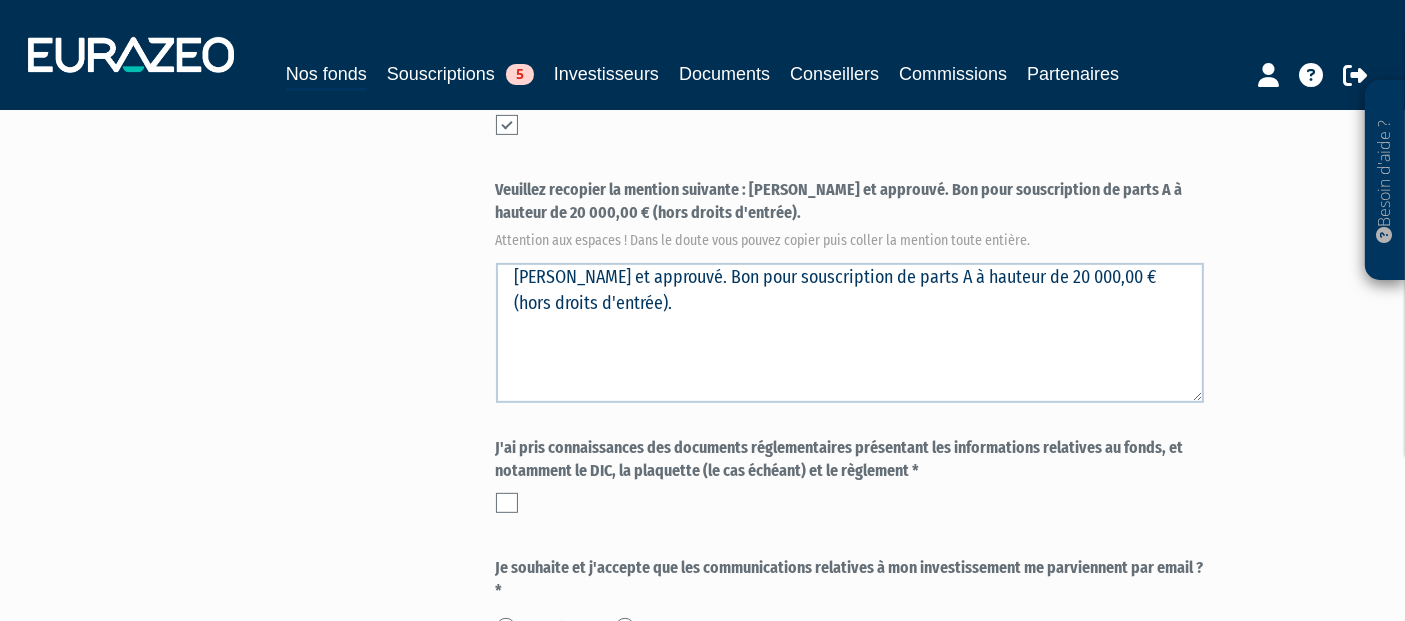 click on "Part A
20 000,00 €
Droits d'entrée : 500,00 €
Caroline MEUSY
Eurazeo Private Value Europe 3                         Confirmation
(* Champs obligatoires)
Quel niveau de risque êtes-vous en mesure d’accepter ? *
Faible (aucun risque en capital)
Oui Non Oui" at bounding box center [921, 61] 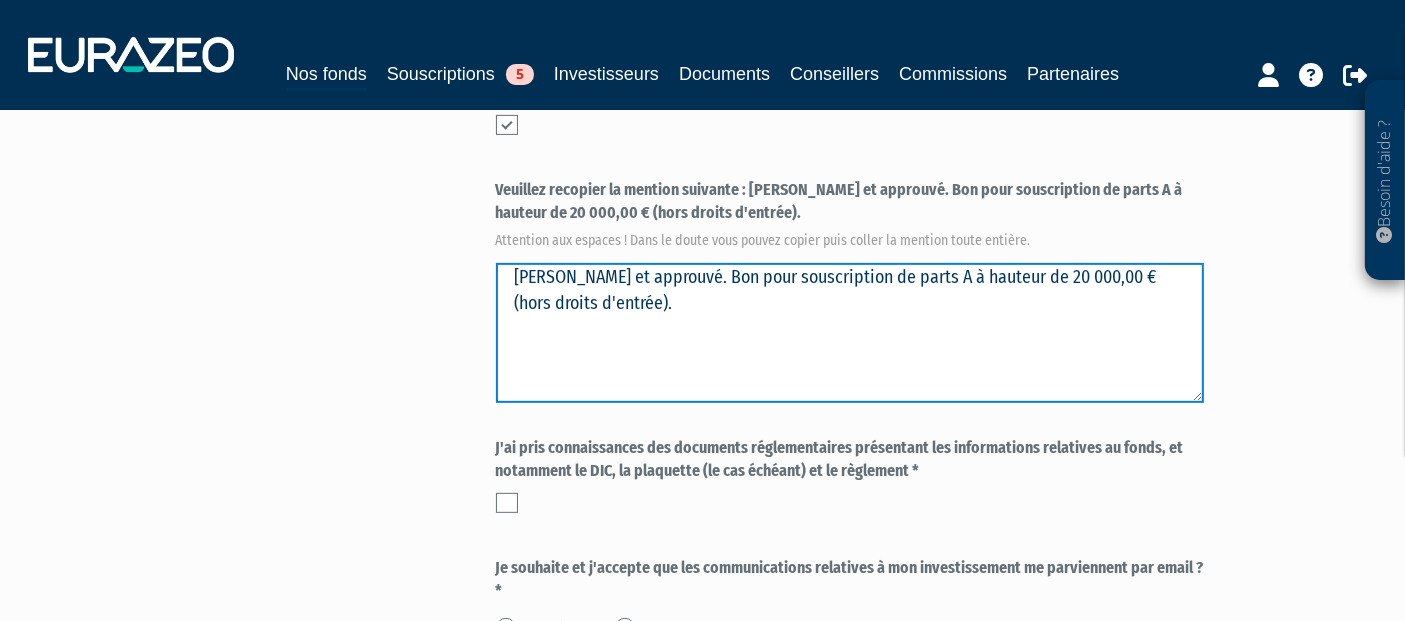 click at bounding box center [850, 333] 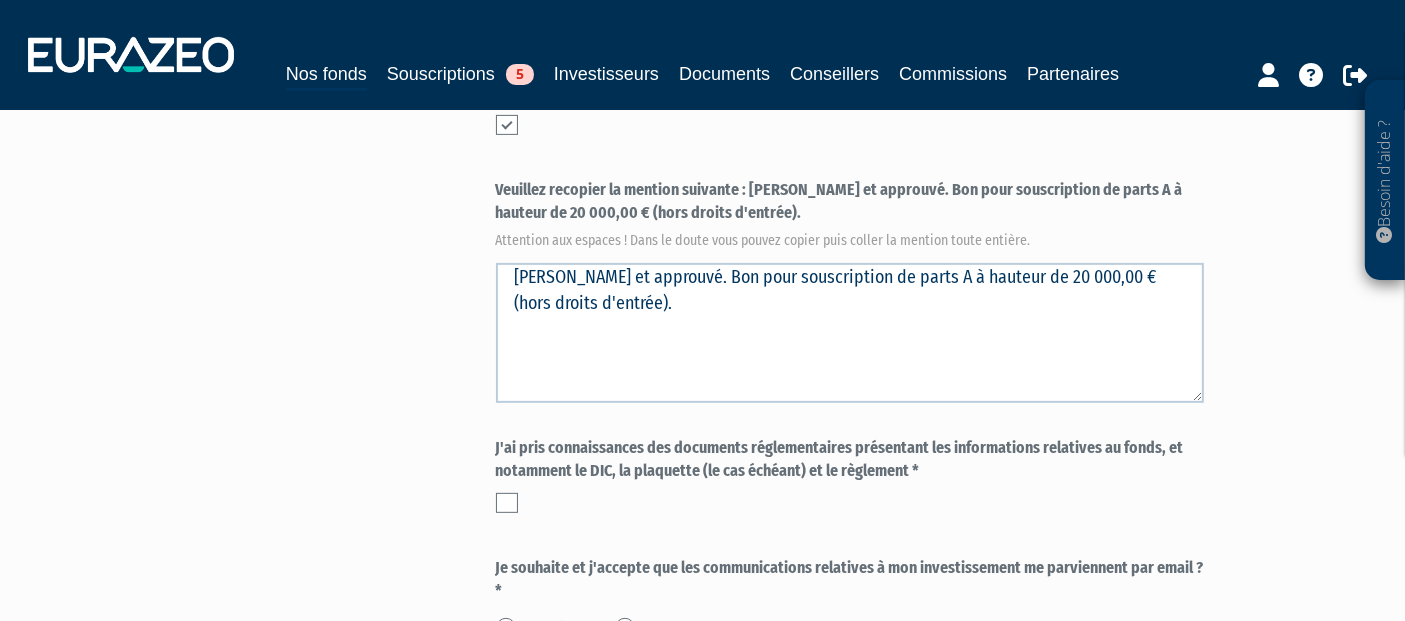 click on "Part A
20 000,00 €
Droits d'entrée : 500,00 €
Caroline MEUSY
Eurazeo Private Value Europe 3                         Confirmation
(* Champs obligatoires)
Quel niveau de risque êtes-vous en mesure d’accepter ? *
Faible (aucun risque en capital)
Oui Non Oui" at bounding box center (921, 61) 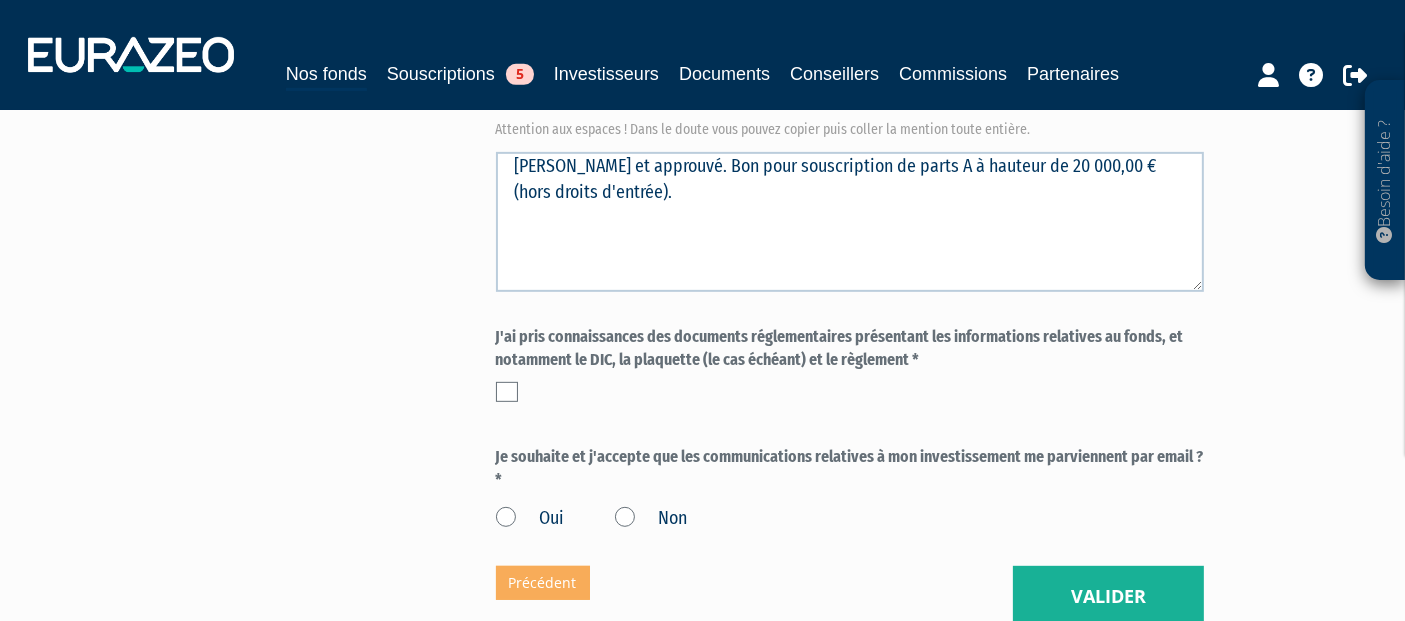 click at bounding box center (507, 392) 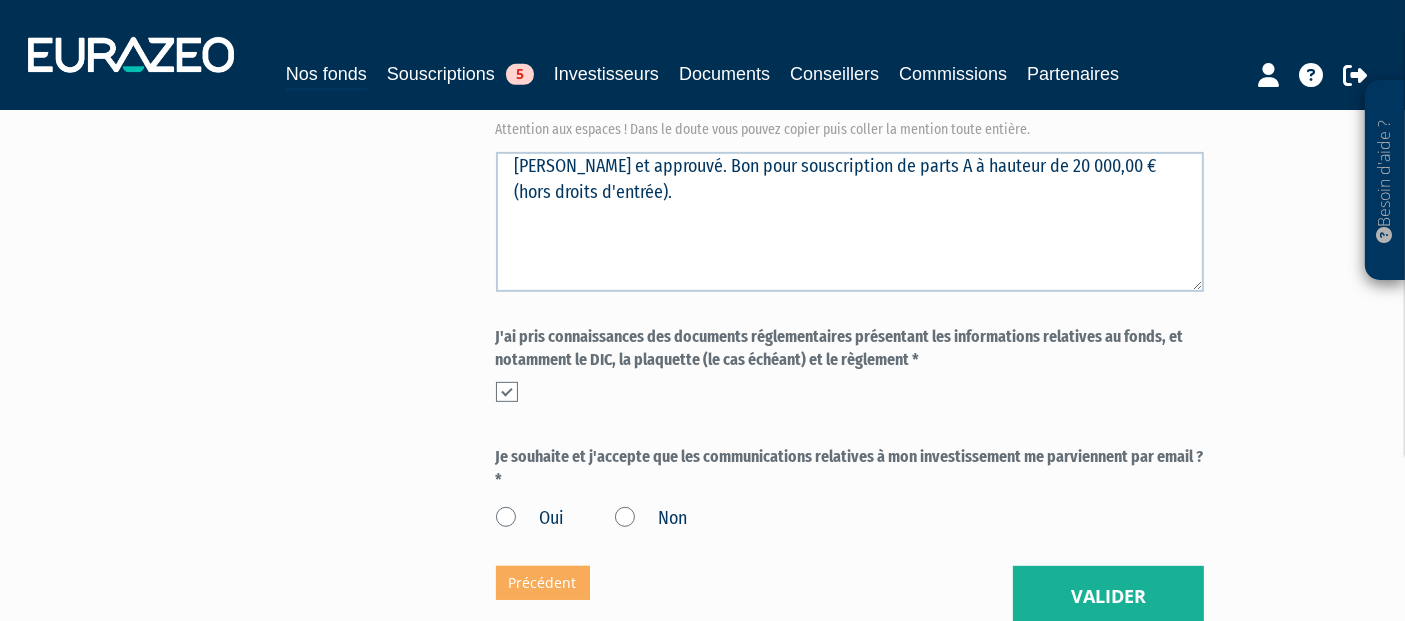 click on "Eurazeo Private Value Europe 3                         Confirmation
(* Champs obligatoires)
Quel niveau de risque êtes-vous en mesure d’accepter ? *
Faible (aucun risque en capital)
Modéré (risques limités de perte en capital)
Oui Non Oui" at bounding box center [850, -50] 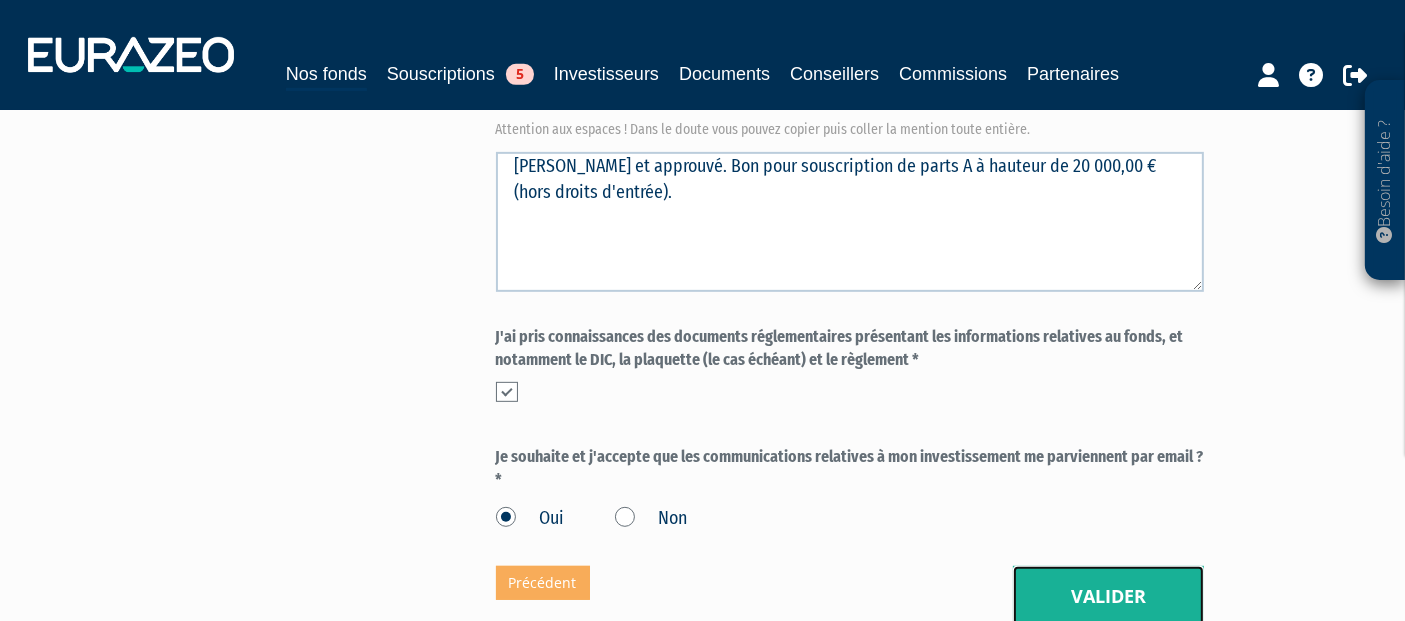 click on "Valider" at bounding box center (1108, 597) 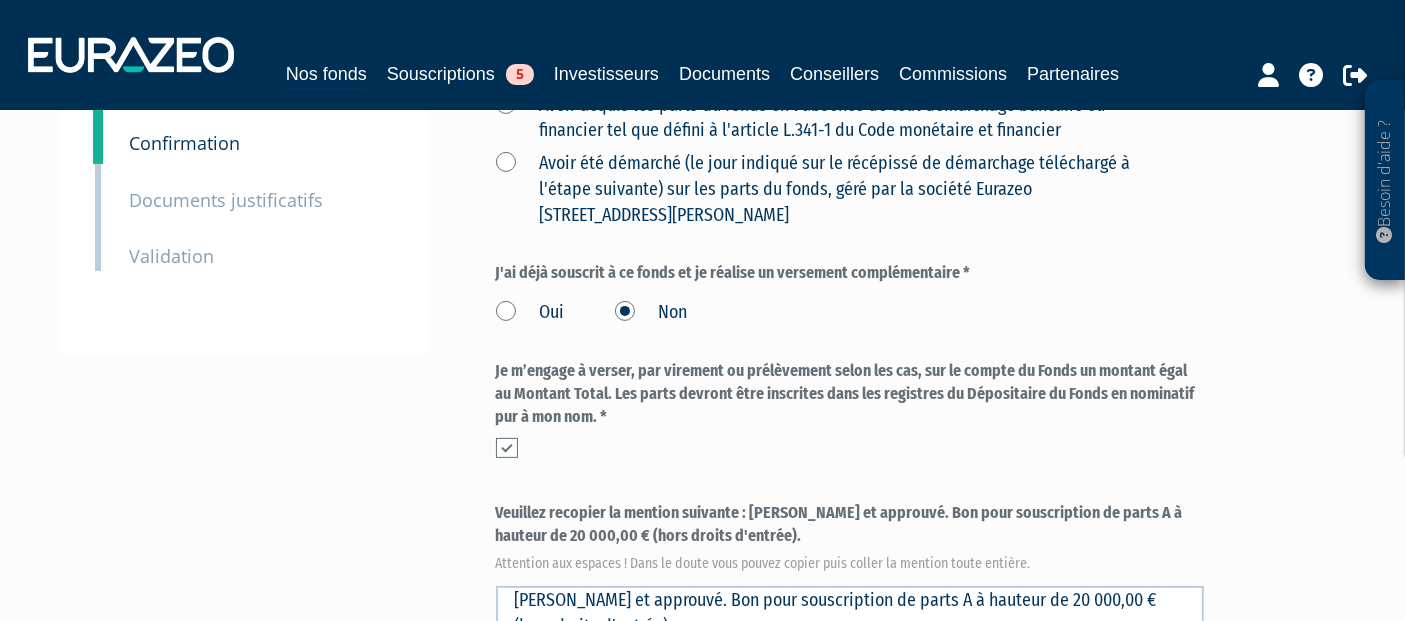 scroll, scrollTop: 333, scrollLeft: 0, axis: vertical 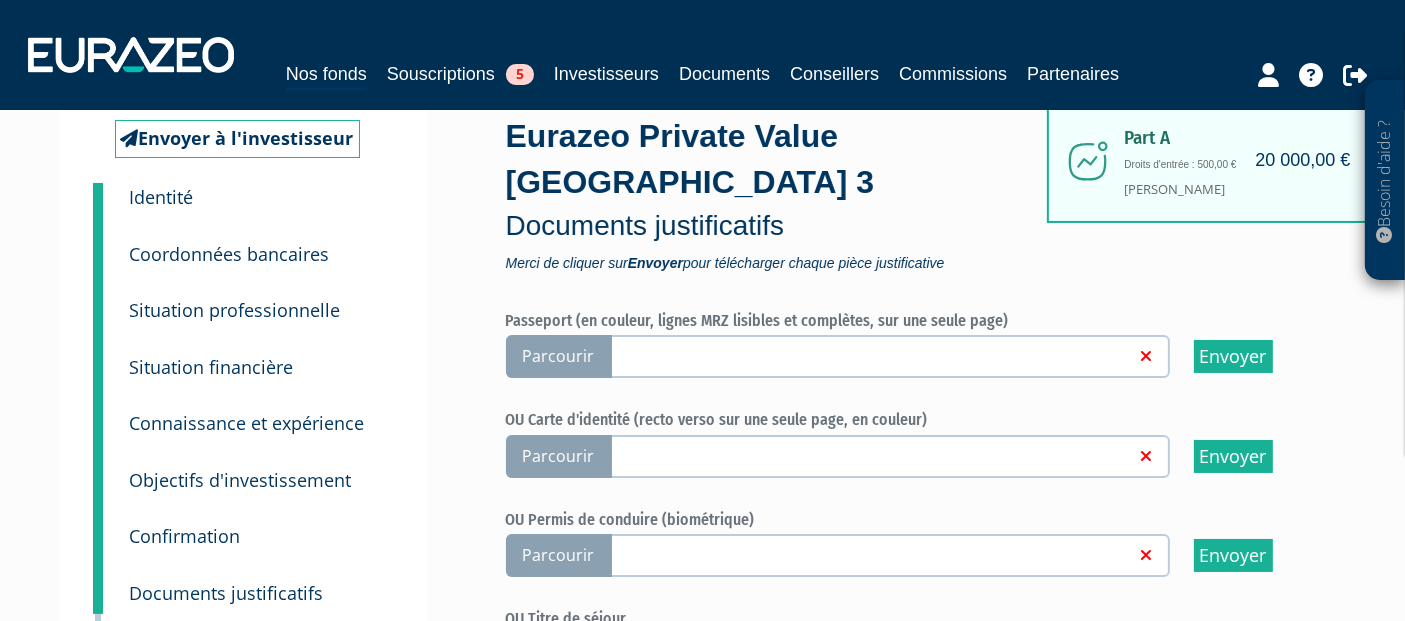 click on "Parcourir" at bounding box center [559, 356] 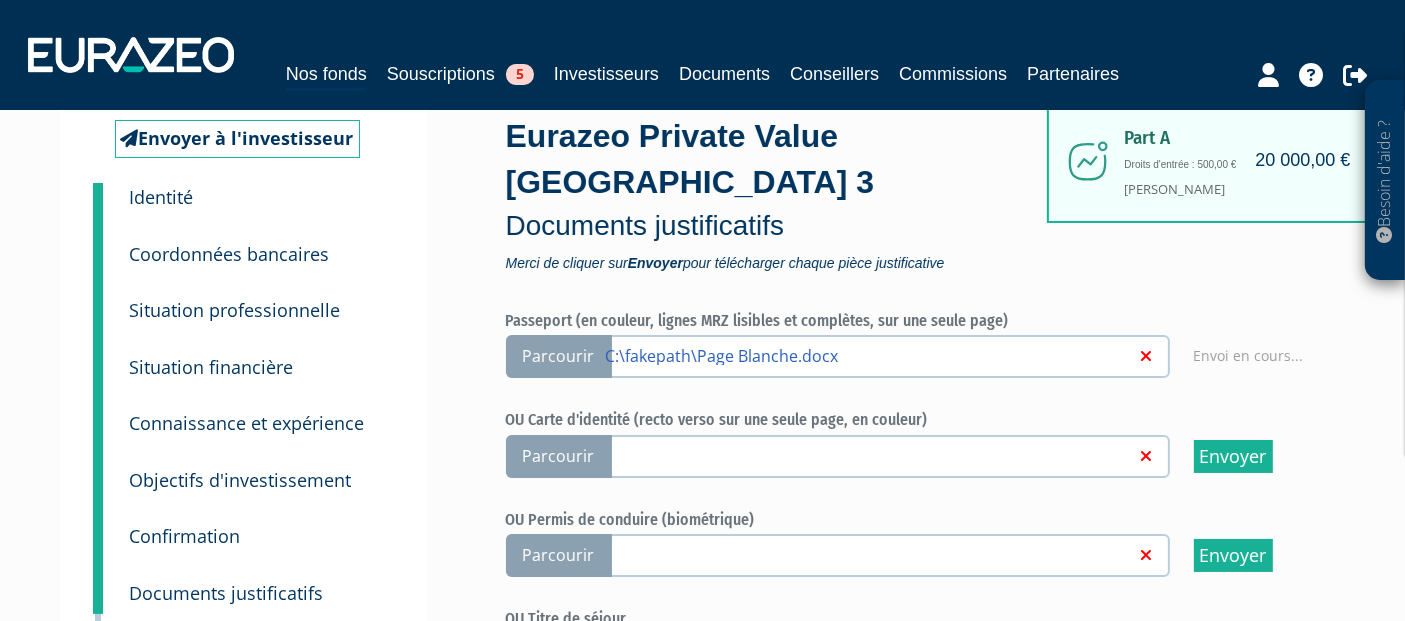 click on "Parcourir" at bounding box center (559, 456) 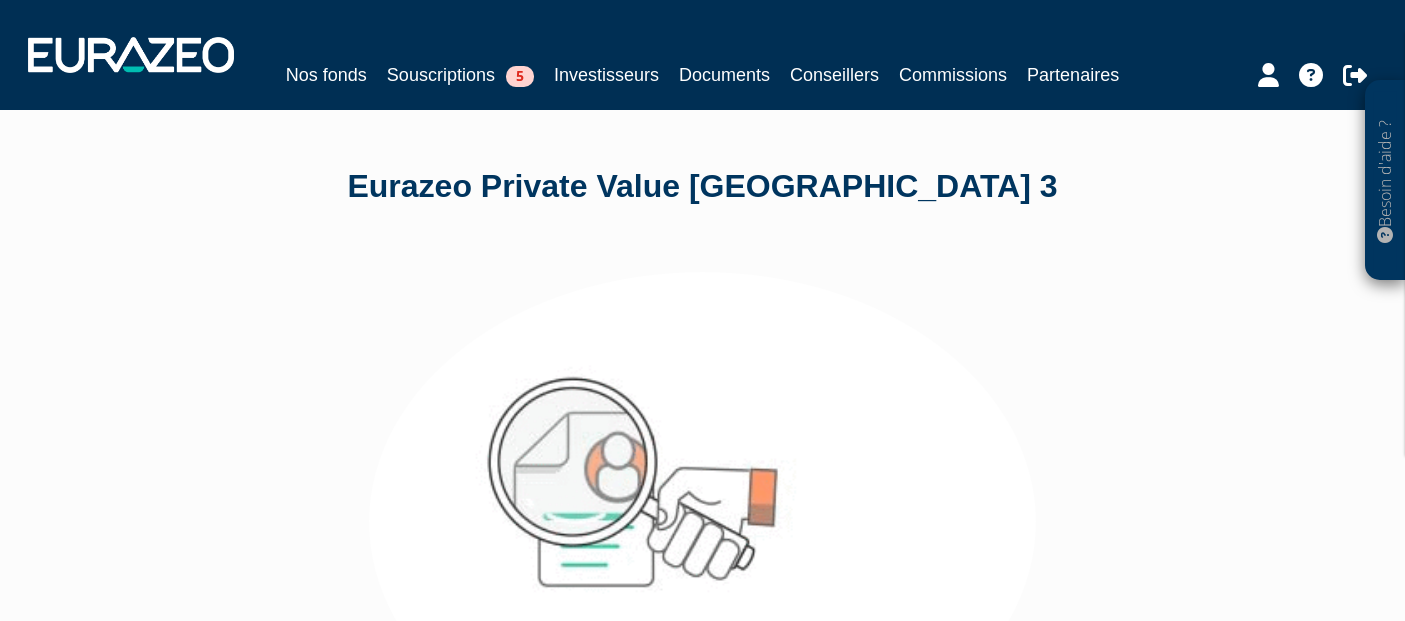 scroll, scrollTop: 0, scrollLeft: 0, axis: both 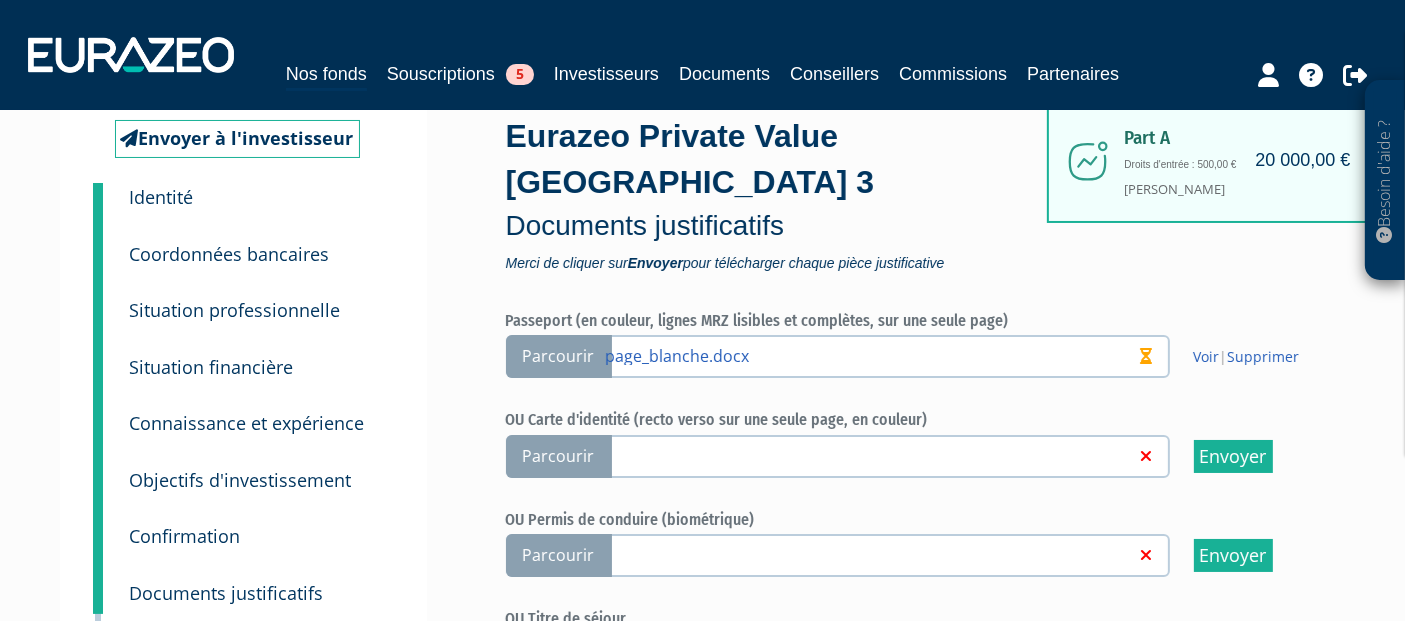 click on "Parcourir" at bounding box center (559, 456) 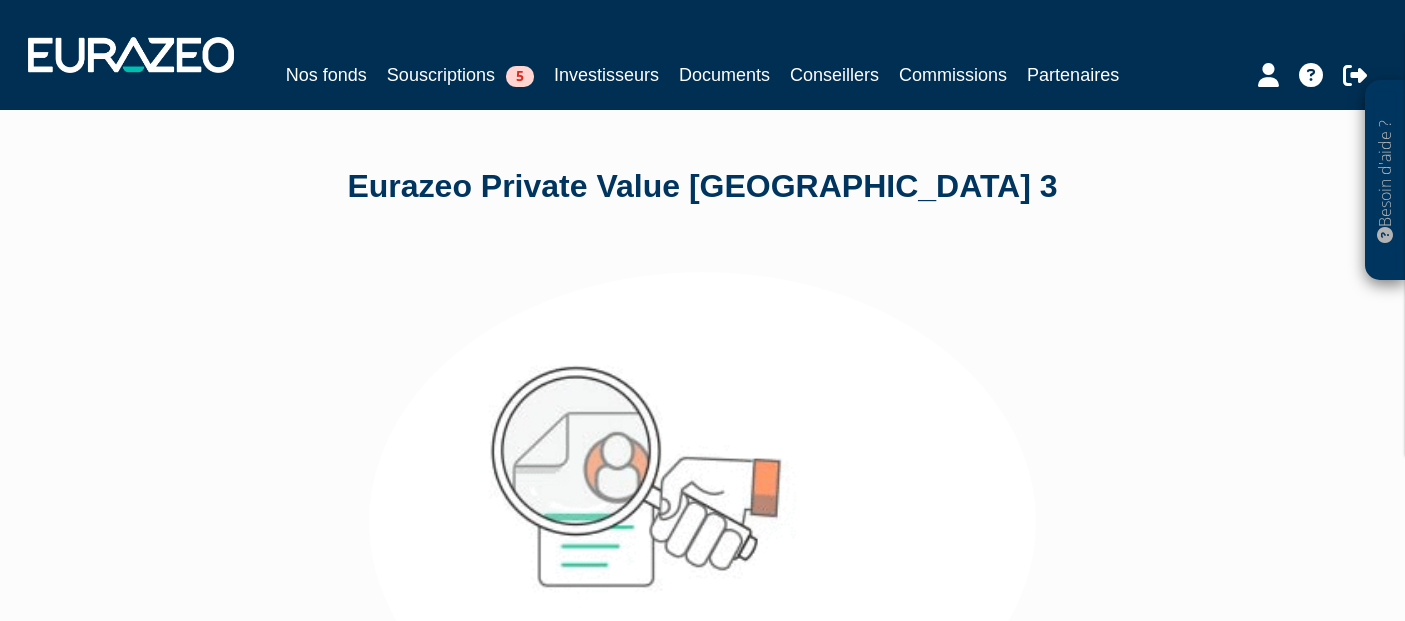 scroll, scrollTop: 0, scrollLeft: 0, axis: both 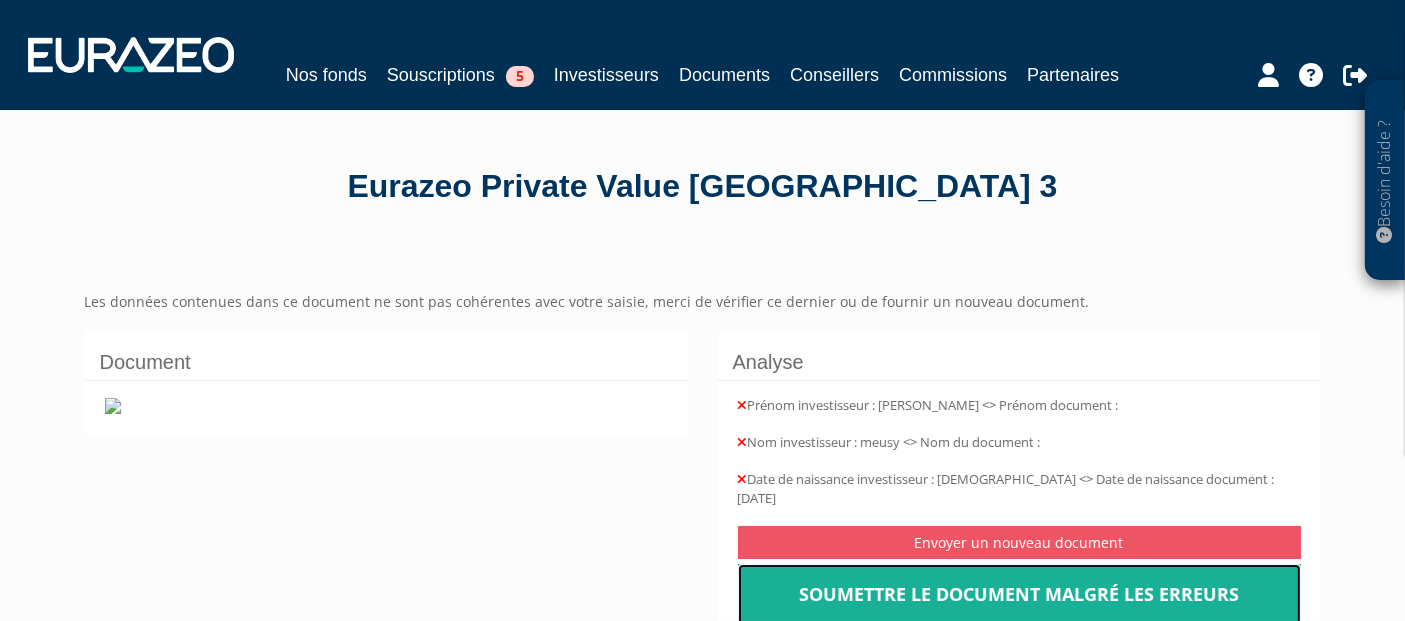 click on "Soumettre le document malgré les erreurs" at bounding box center (1019, 595) 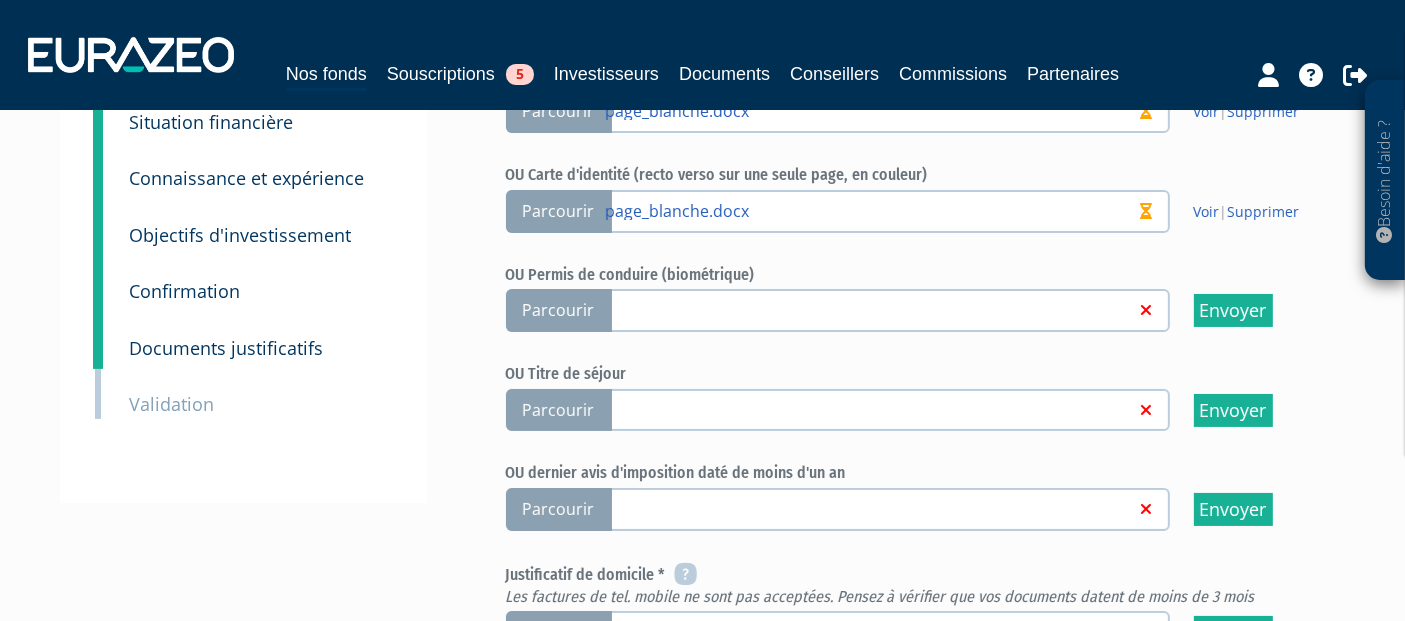 scroll, scrollTop: 222, scrollLeft: 0, axis: vertical 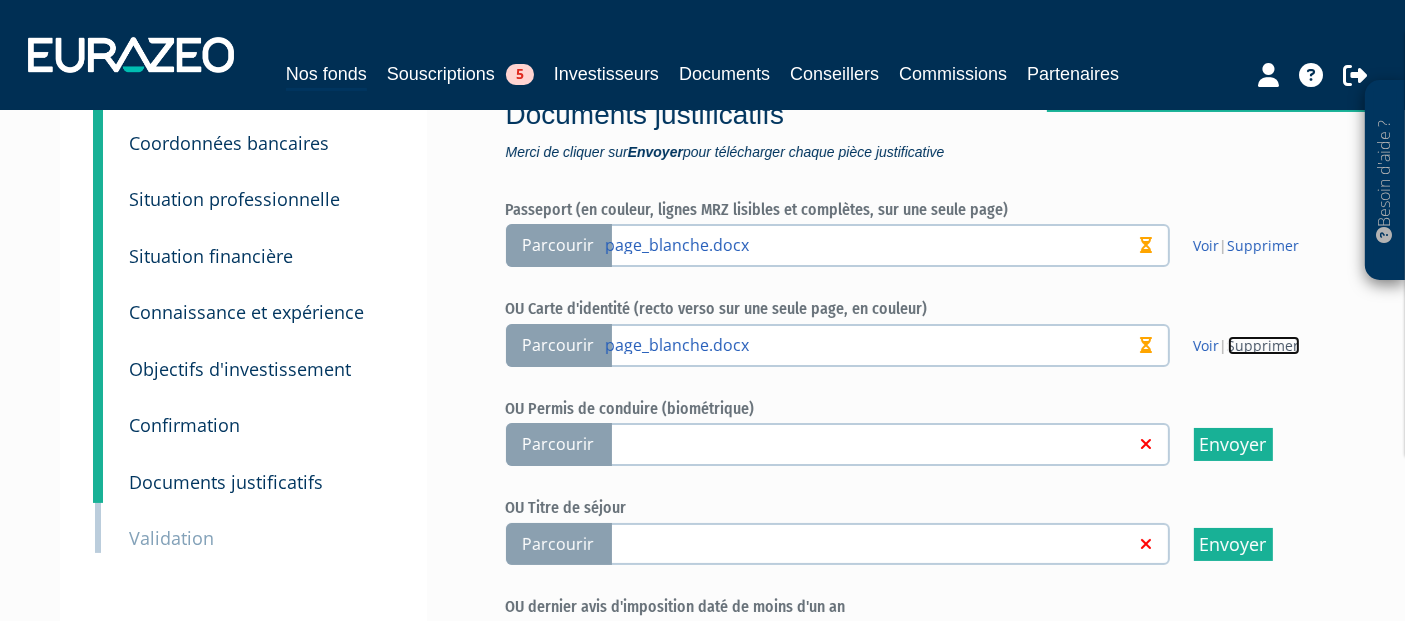click on "Supprimer" at bounding box center [1264, 345] 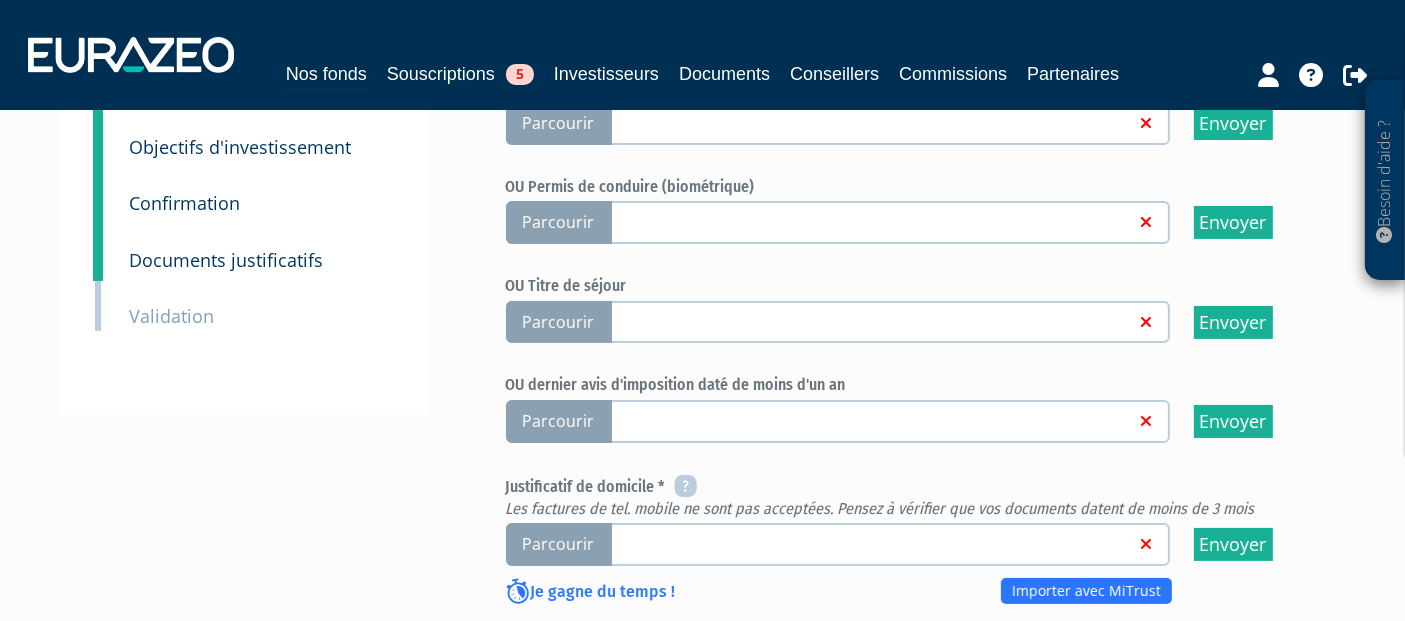scroll, scrollTop: 666, scrollLeft: 0, axis: vertical 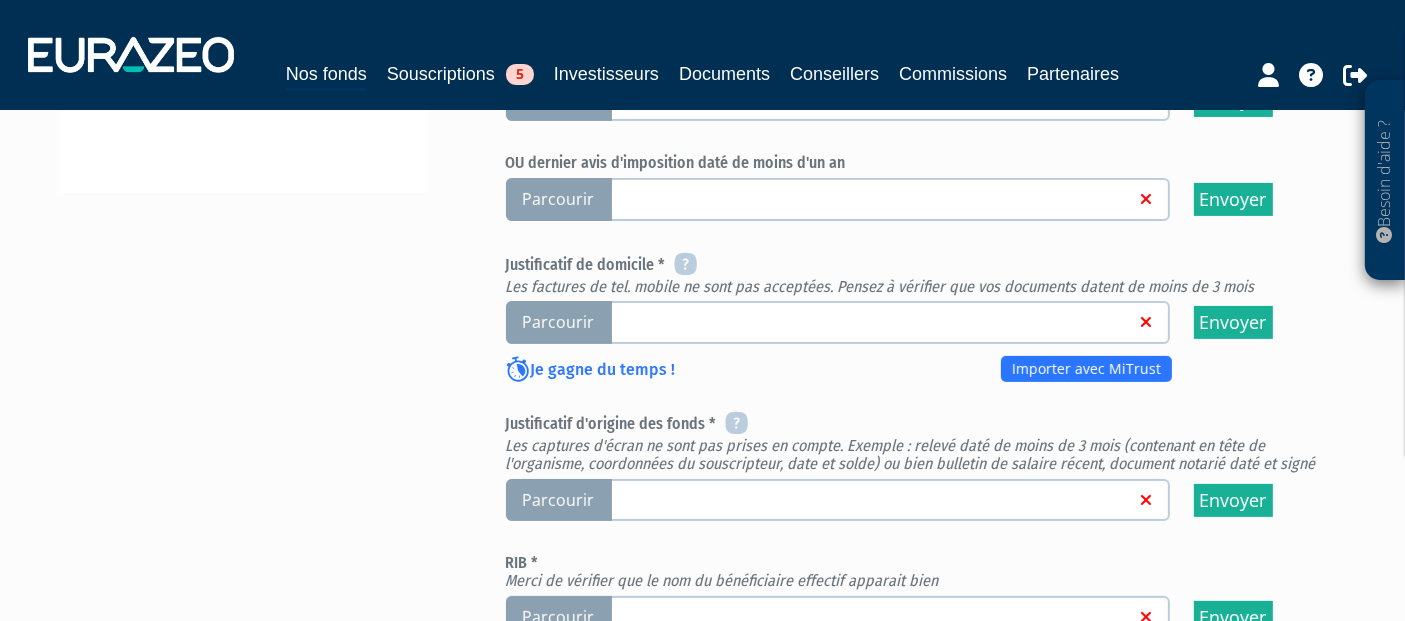 click on "Parcourir" at bounding box center [559, 322] 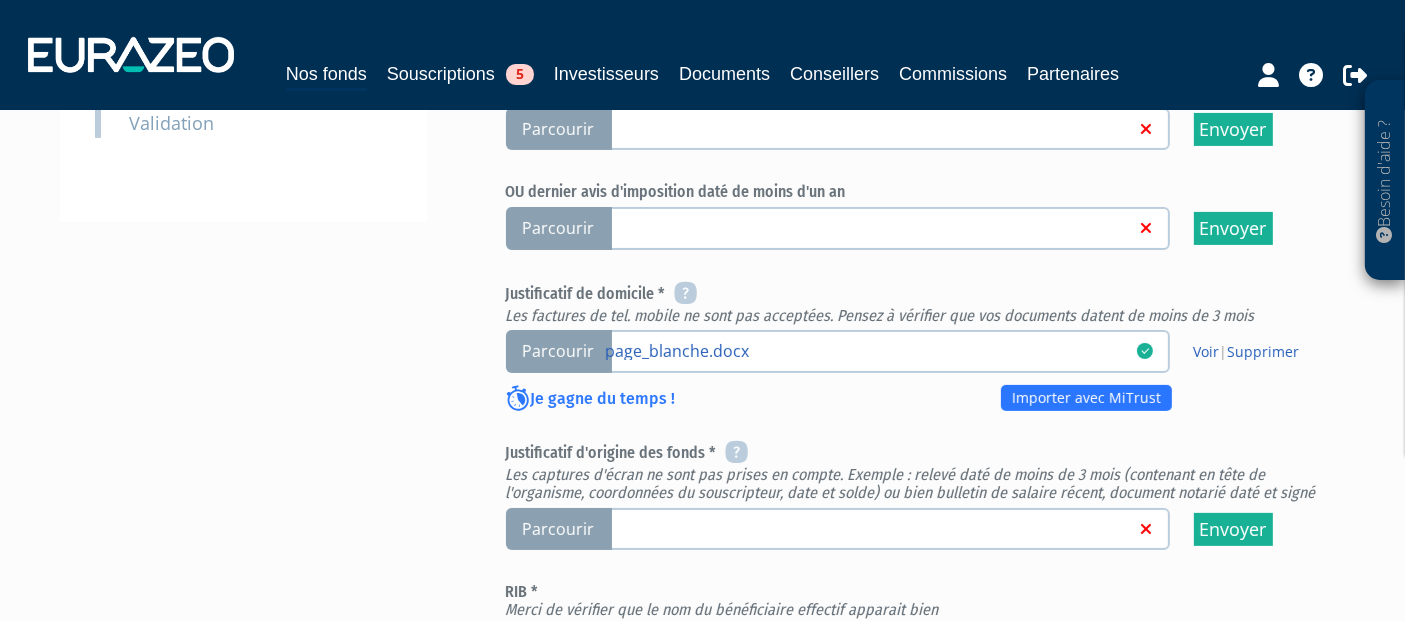 scroll, scrollTop: 666, scrollLeft: 0, axis: vertical 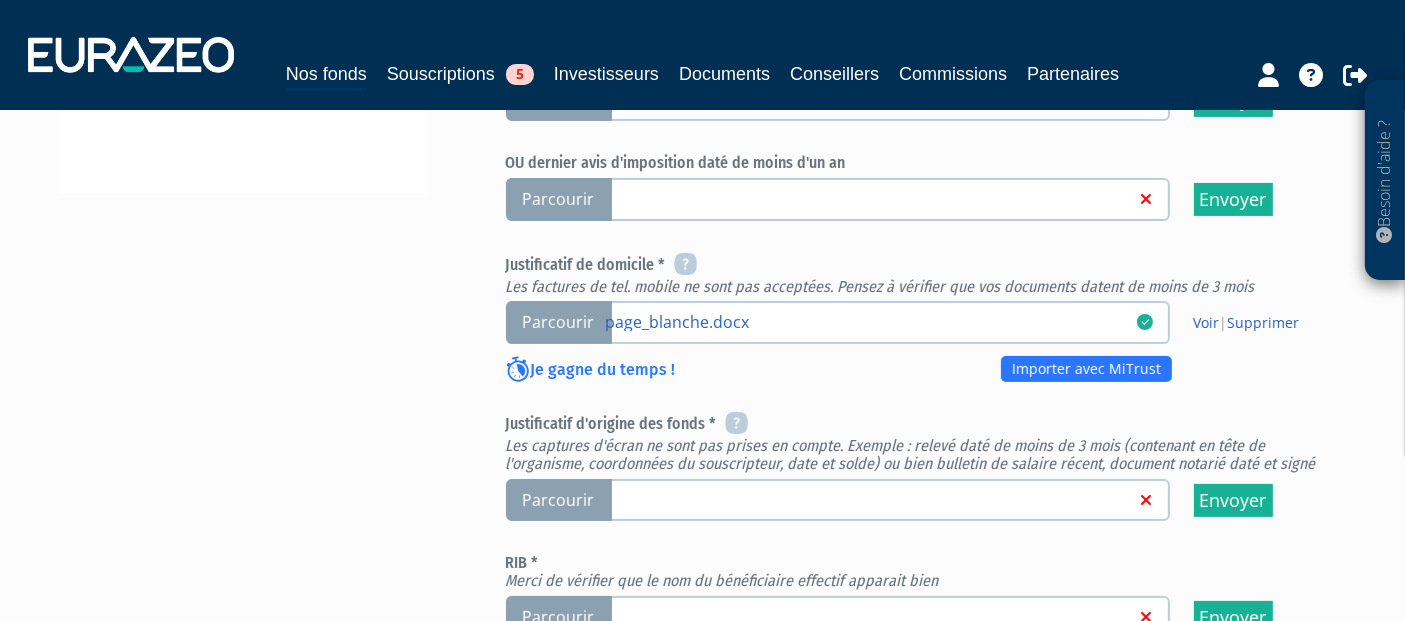 click on "Parcourir" at bounding box center [559, 500] 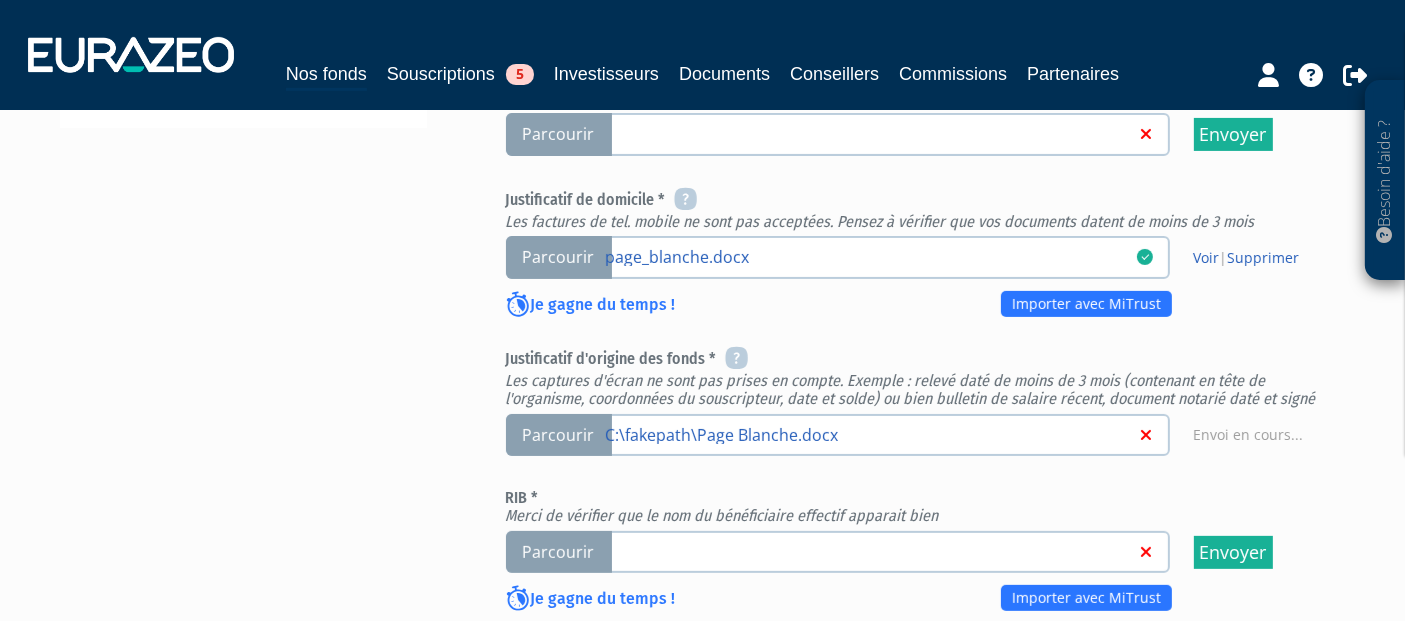 scroll, scrollTop: 777, scrollLeft: 0, axis: vertical 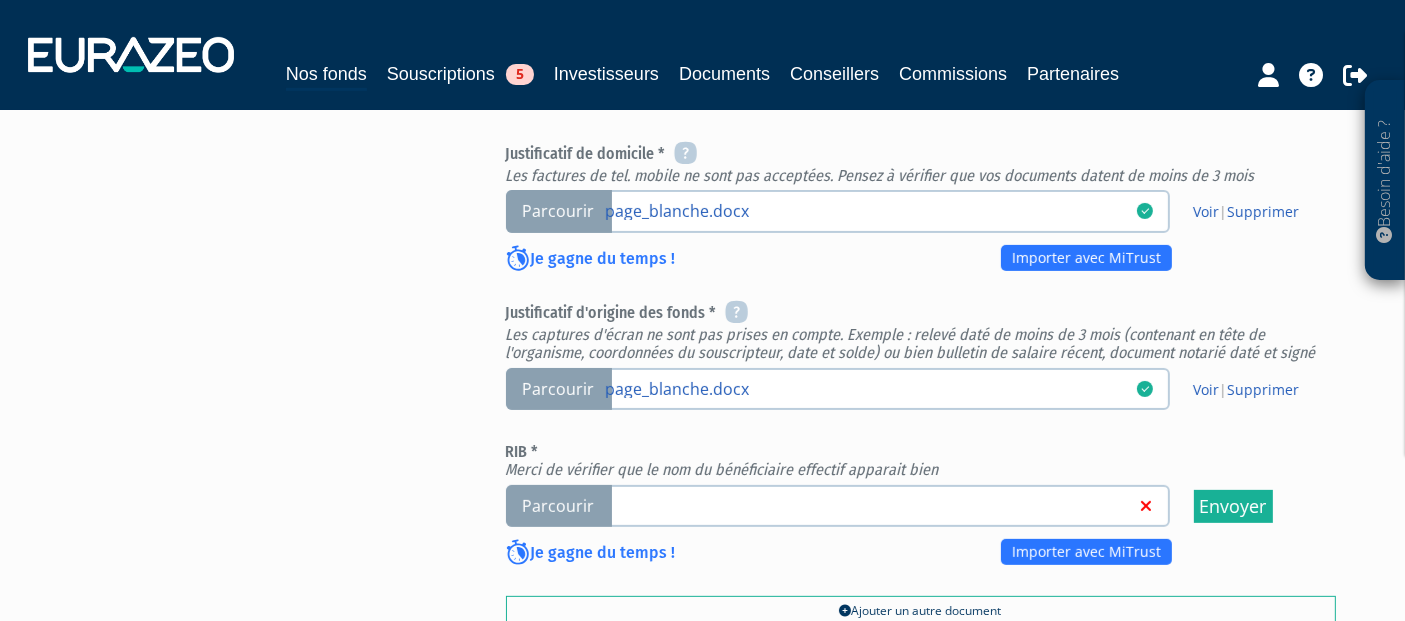 click at bounding box center (871, 505) 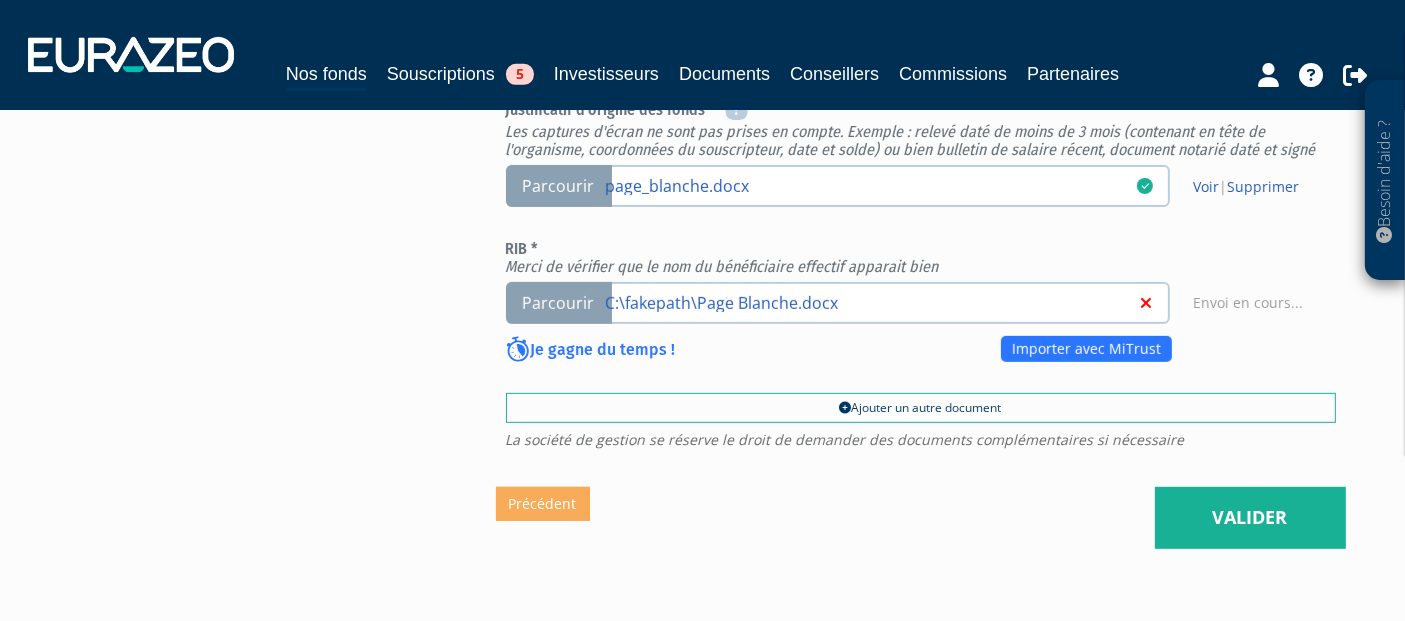 scroll, scrollTop: 1000, scrollLeft: 0, axis: vertical 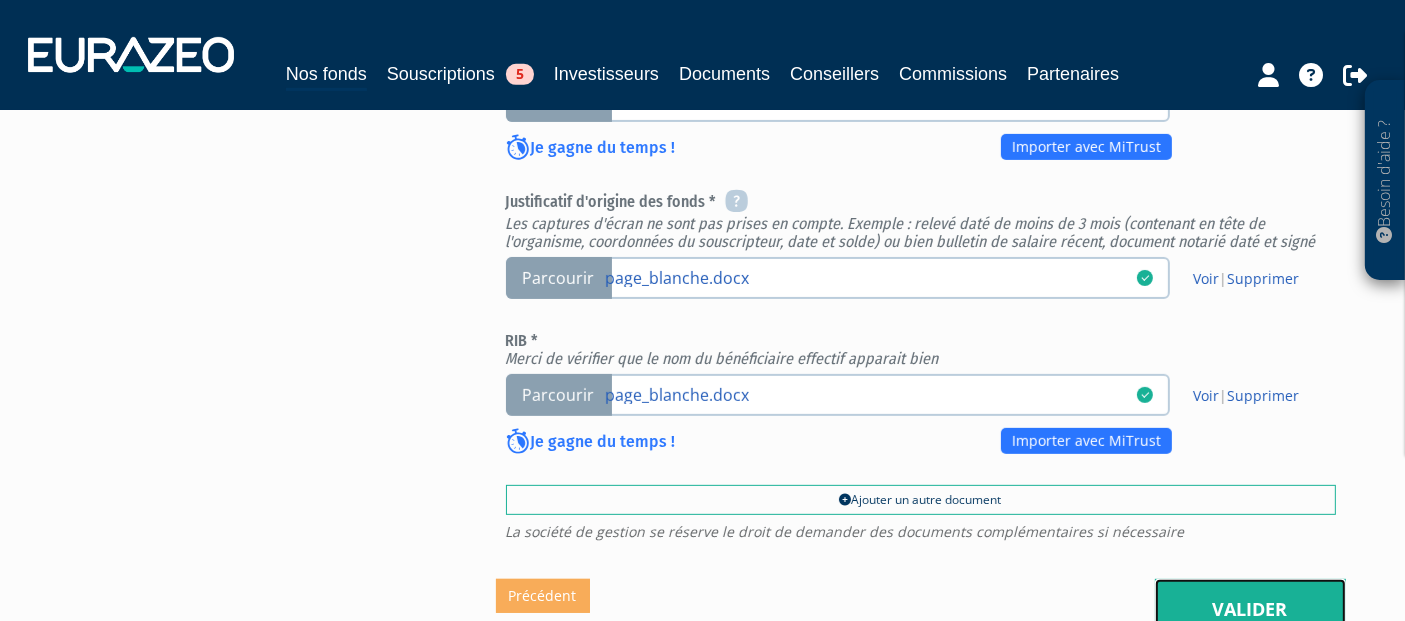 click on "Valider" at bounding box center (1250, 610) 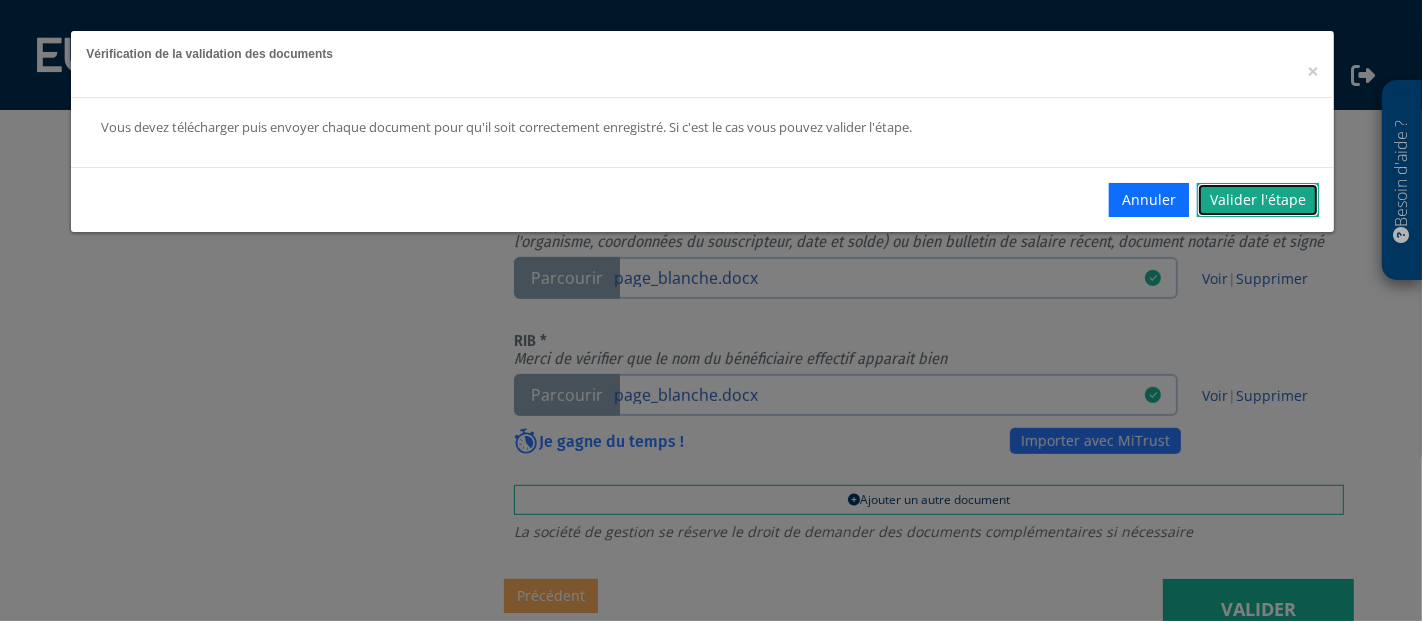 click on "Valider l'étape" at bounding box center (1258, 200) 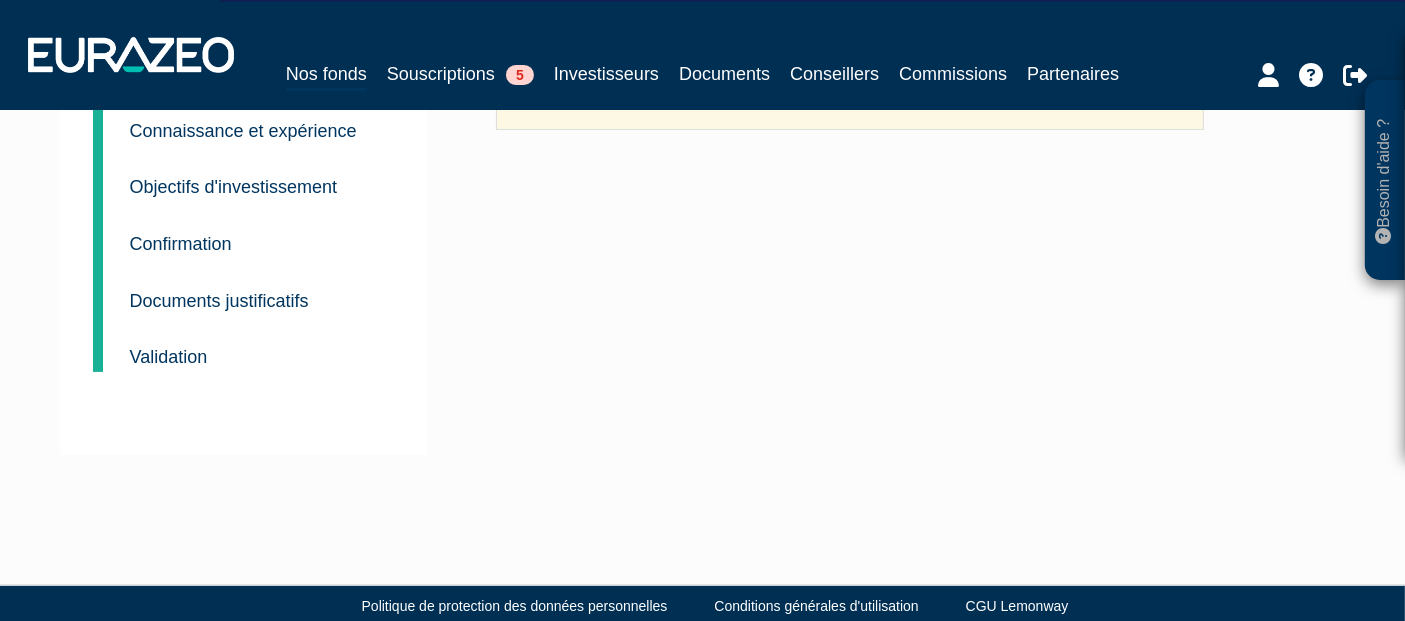 scroll, scrollTop: 0, scrollLeft: 0, axis: both 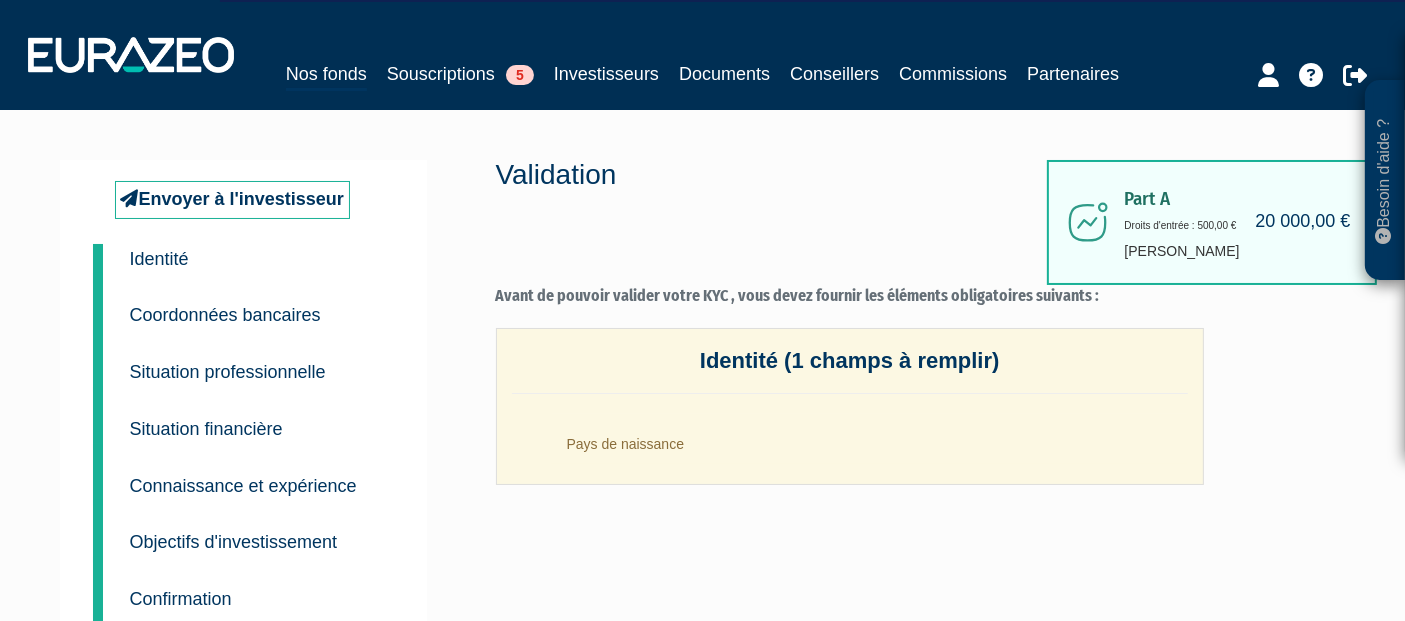 click on "Identité" at bounding box center (159, 259) 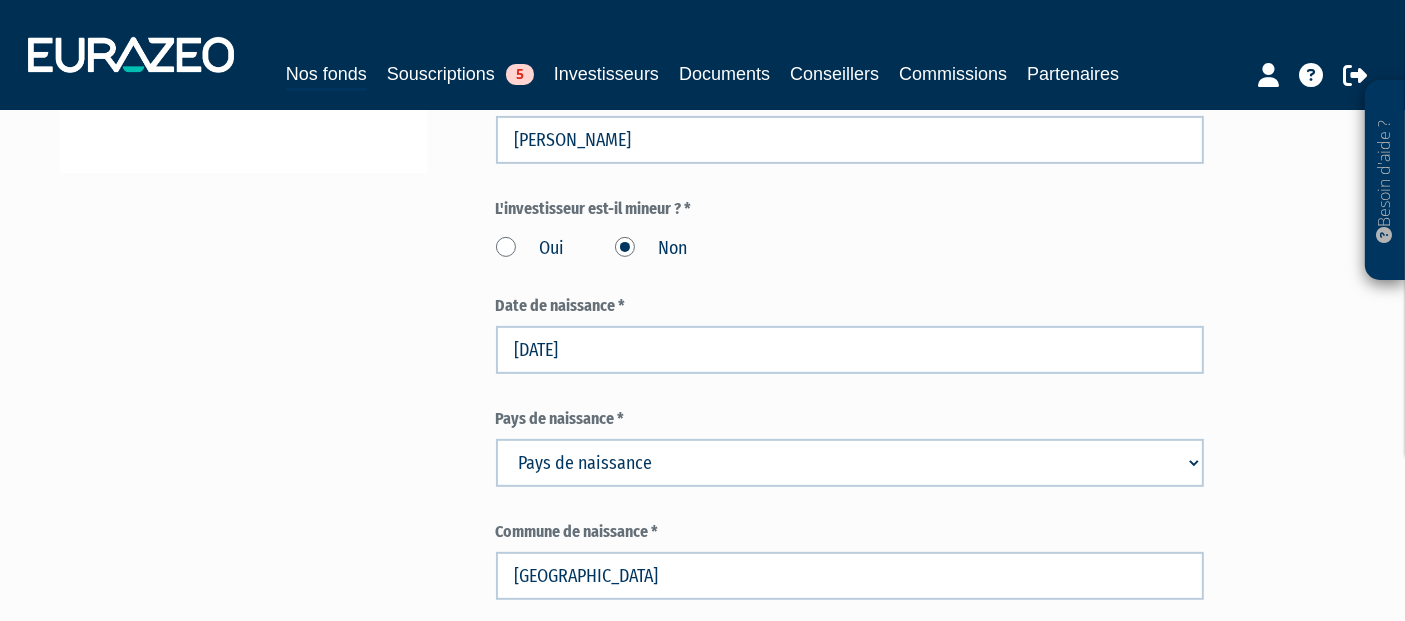 scroll, scrollTop: 666, scrollLeft: 0, axis: vertical 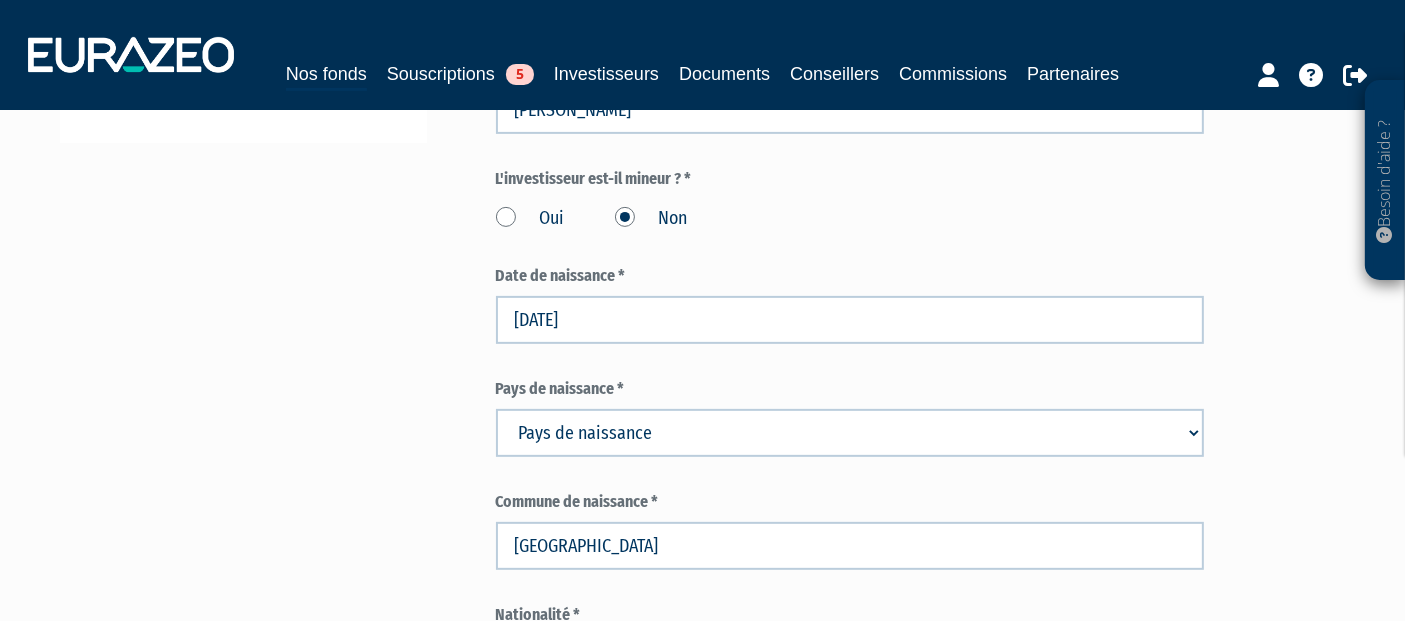 click on "Pays de naissance
Afghanistan
Afrique du Sud
Albanie
Algérie
Allemagne
Andorre" at bounding box center (850, 433) 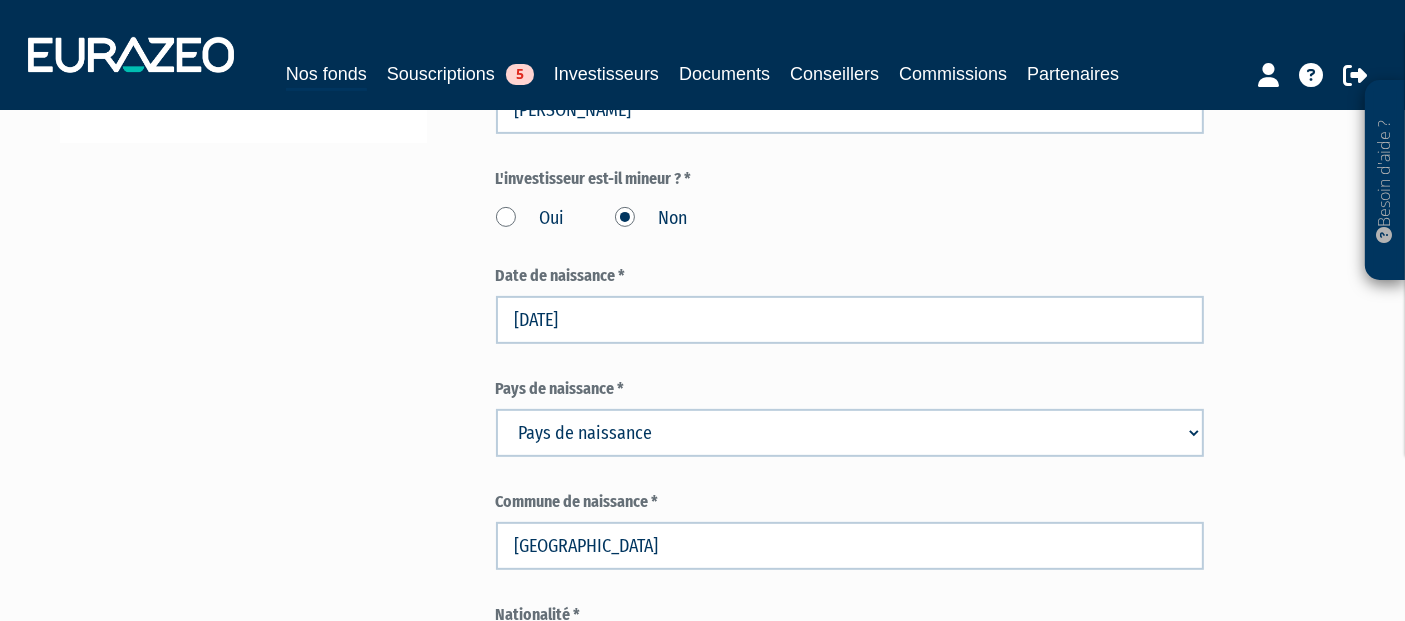 select on "75" 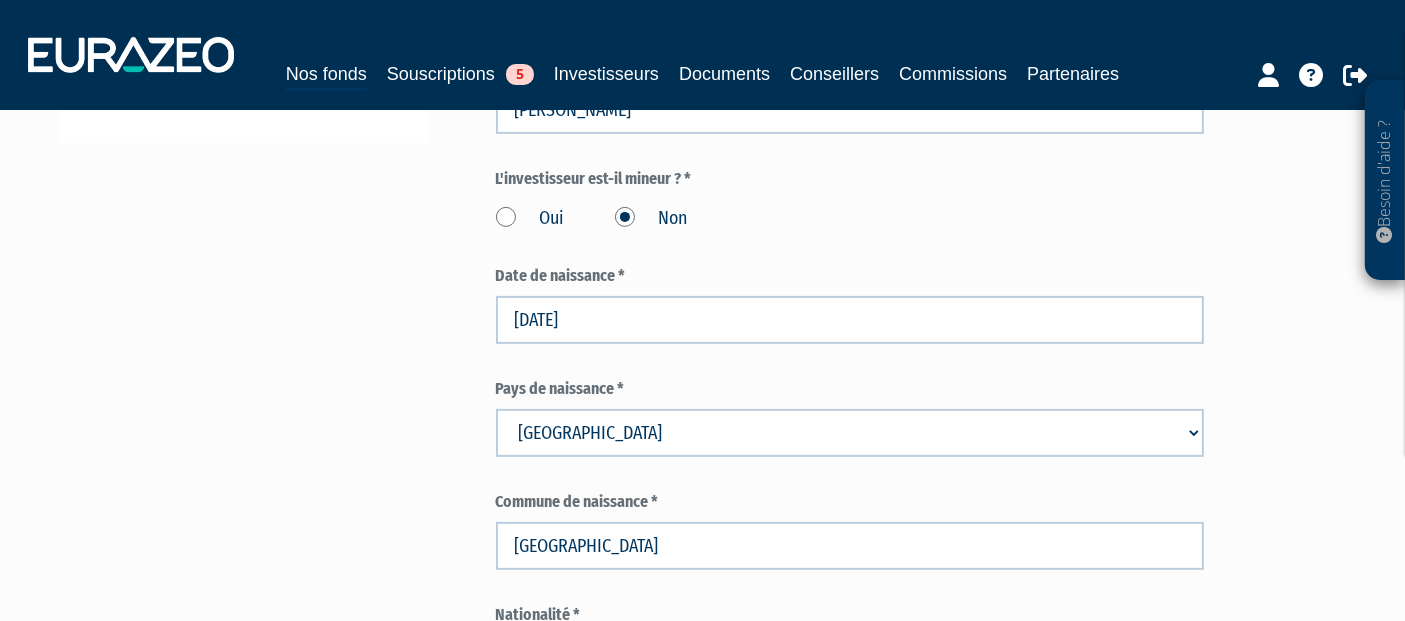 click on "Pays de naissance
Afghanistan
Afrique du Sud
Albanie
Algérie
Allemagne
Andorre" at bounding box center [850, 433] 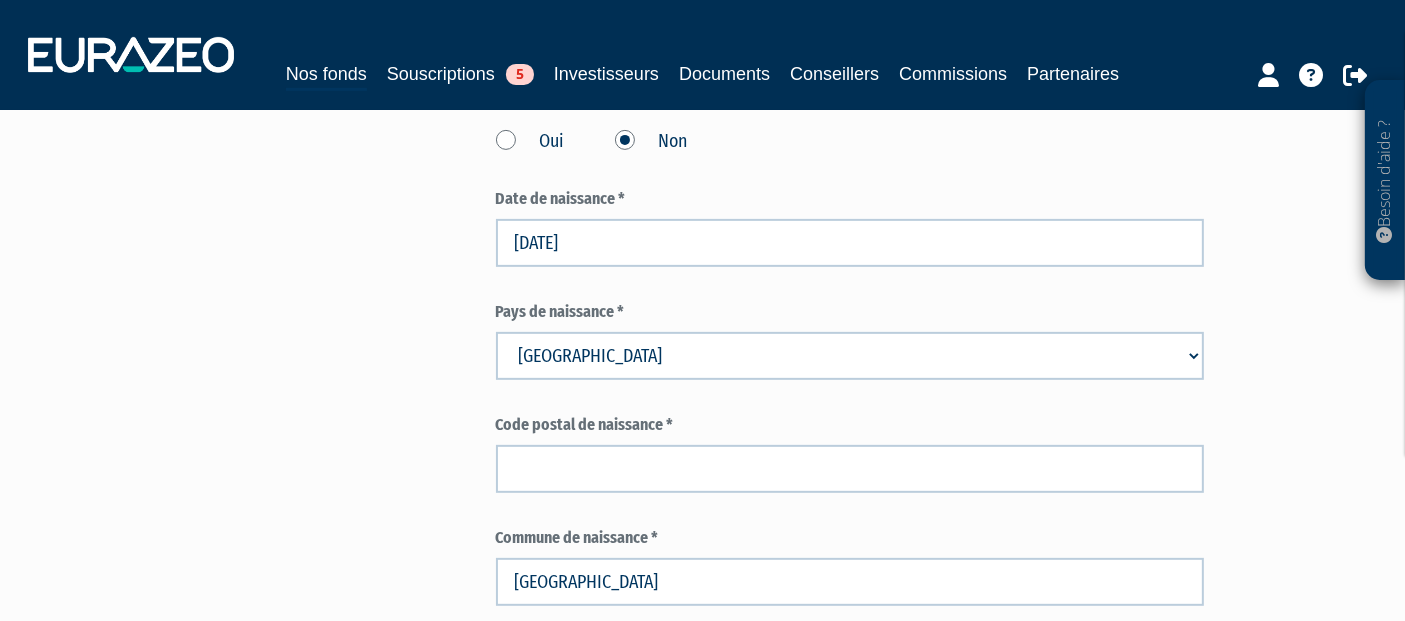 scroll, scrollTop: 777, scrollLeft: 0, axis: vertical 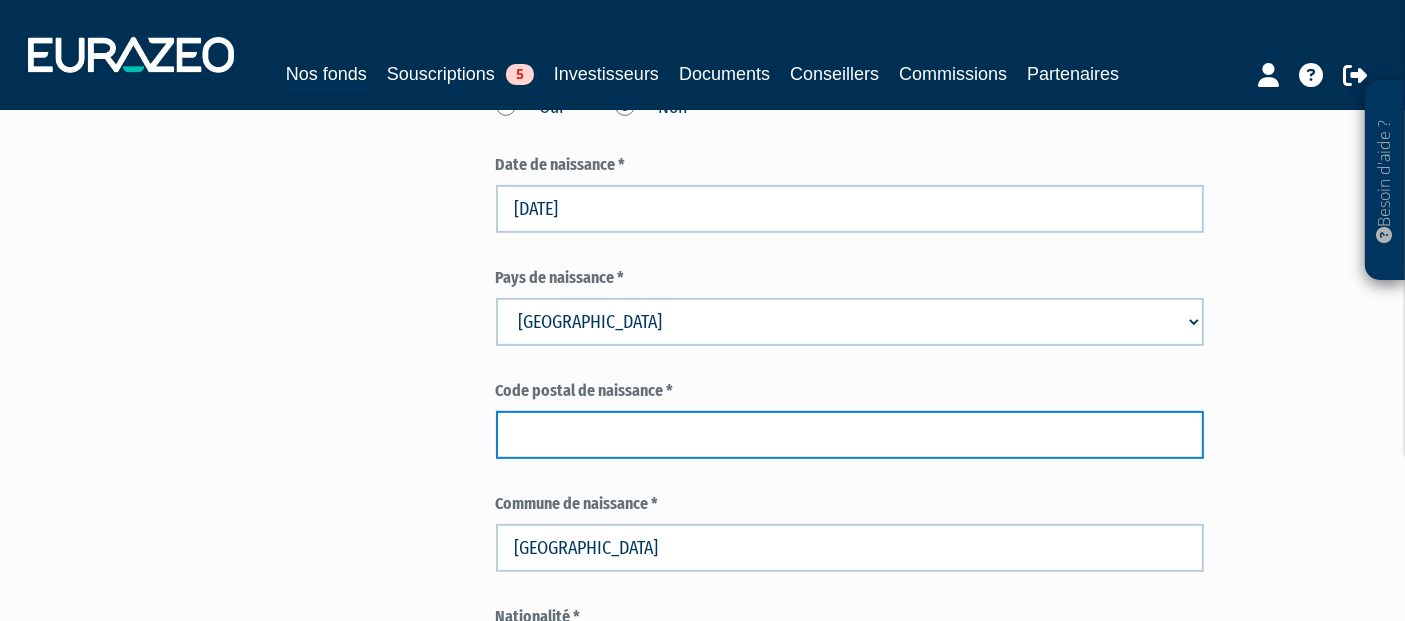 click at bounding box center [850, 435] 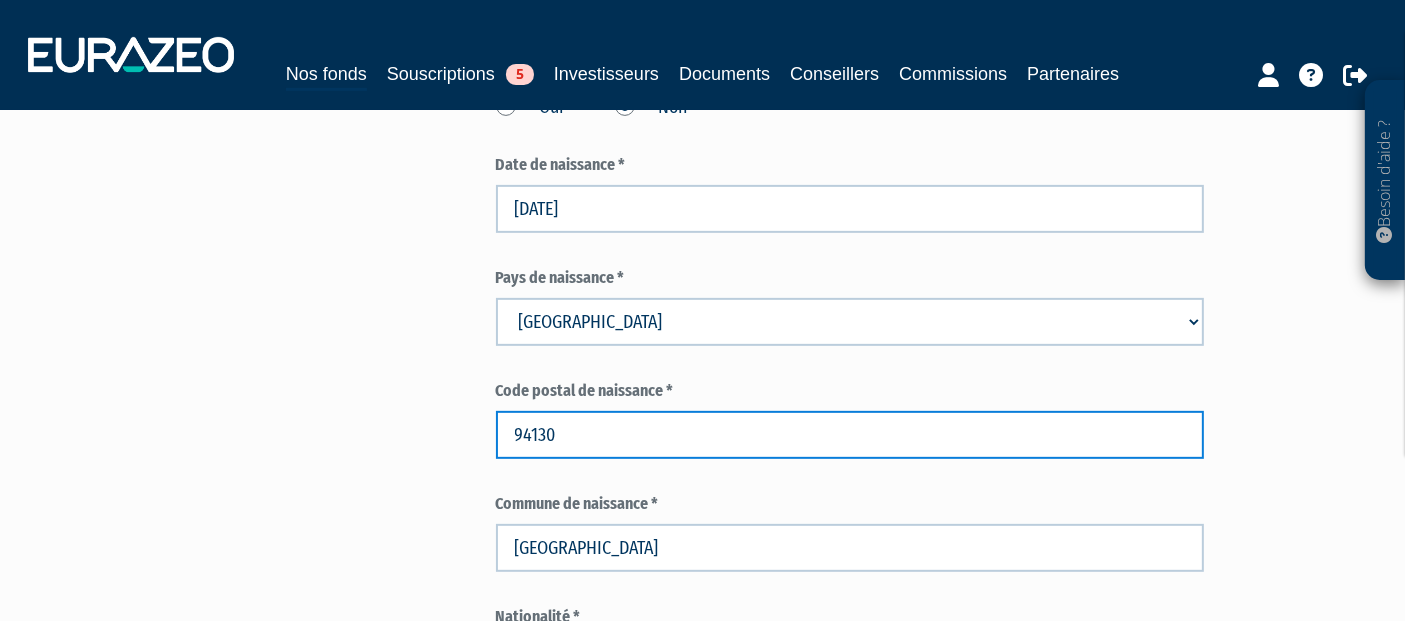 type on "94130" 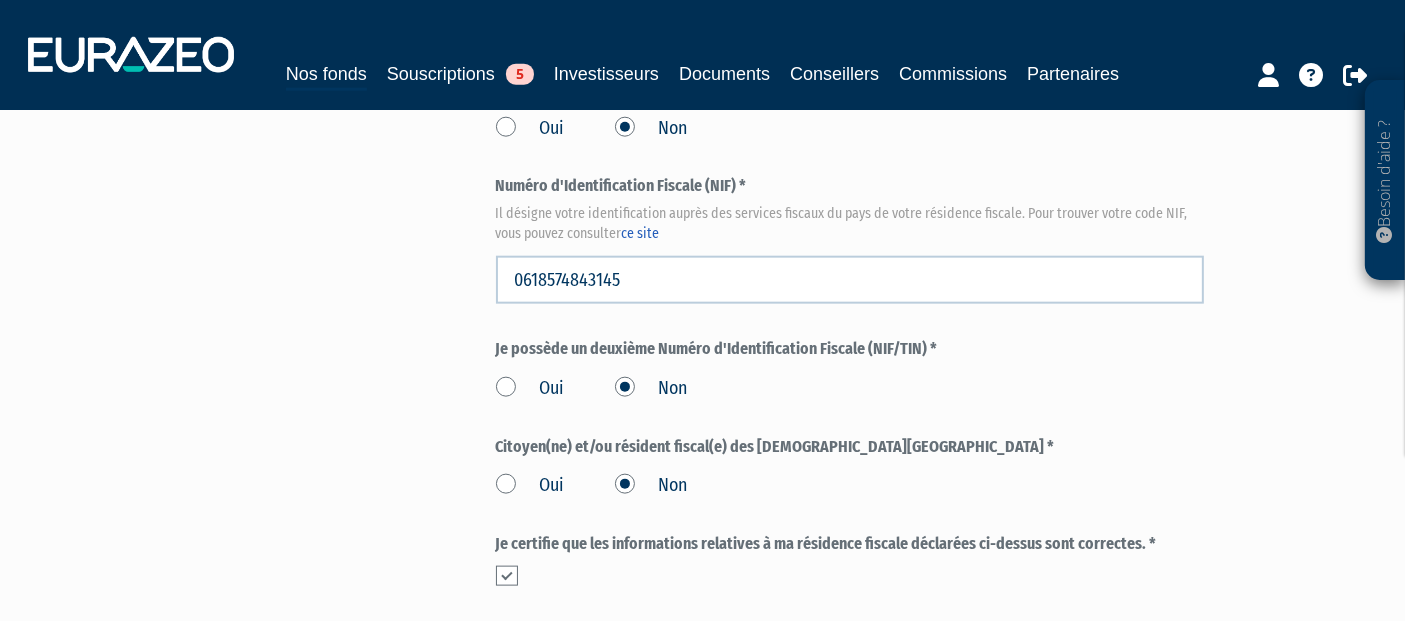 scroll, scrollTop: 2333, scrollLeft: 0, axis: vertical 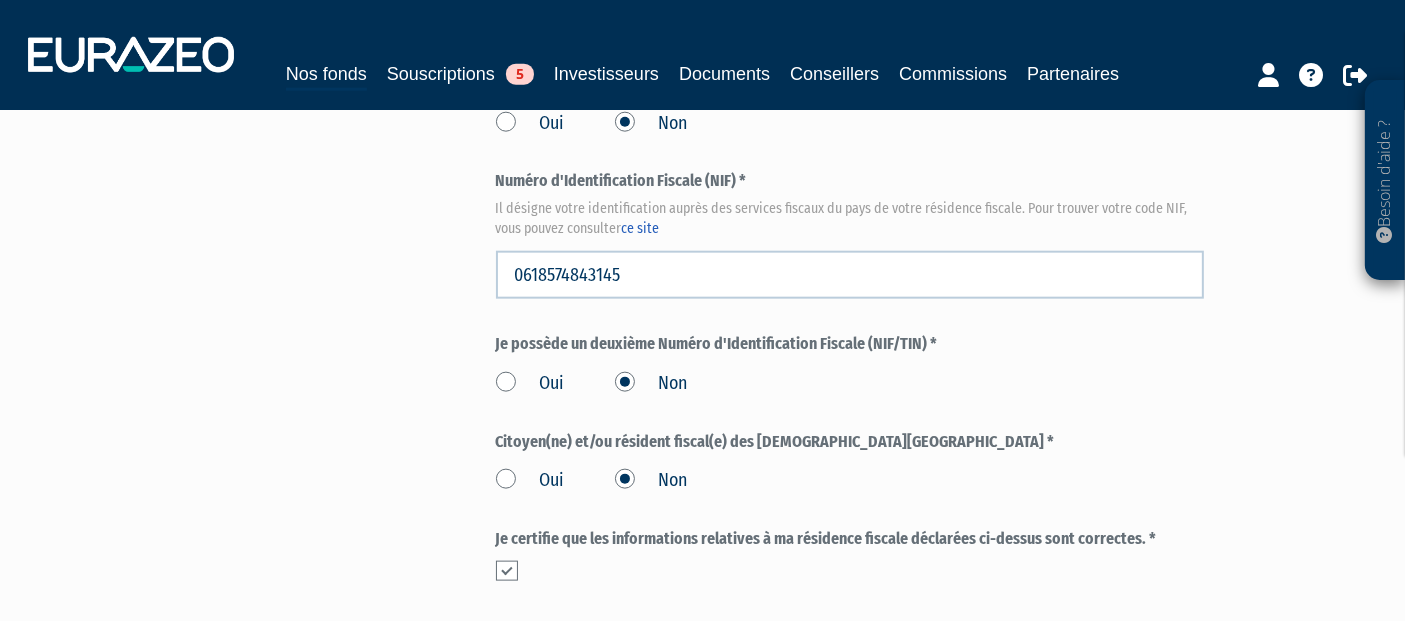 click on "Valider" at bounding box center [1108, 656] 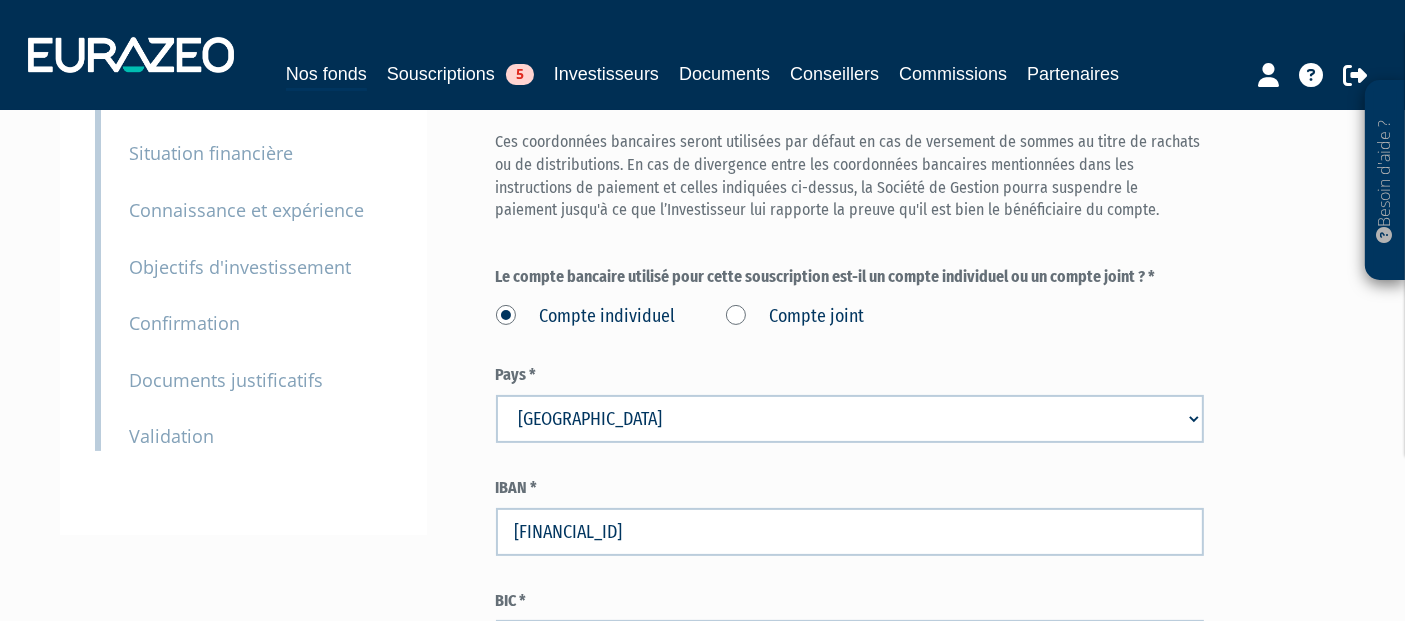 scroll, scrollTop: 453, scrollLeft: 0, axis: vertical 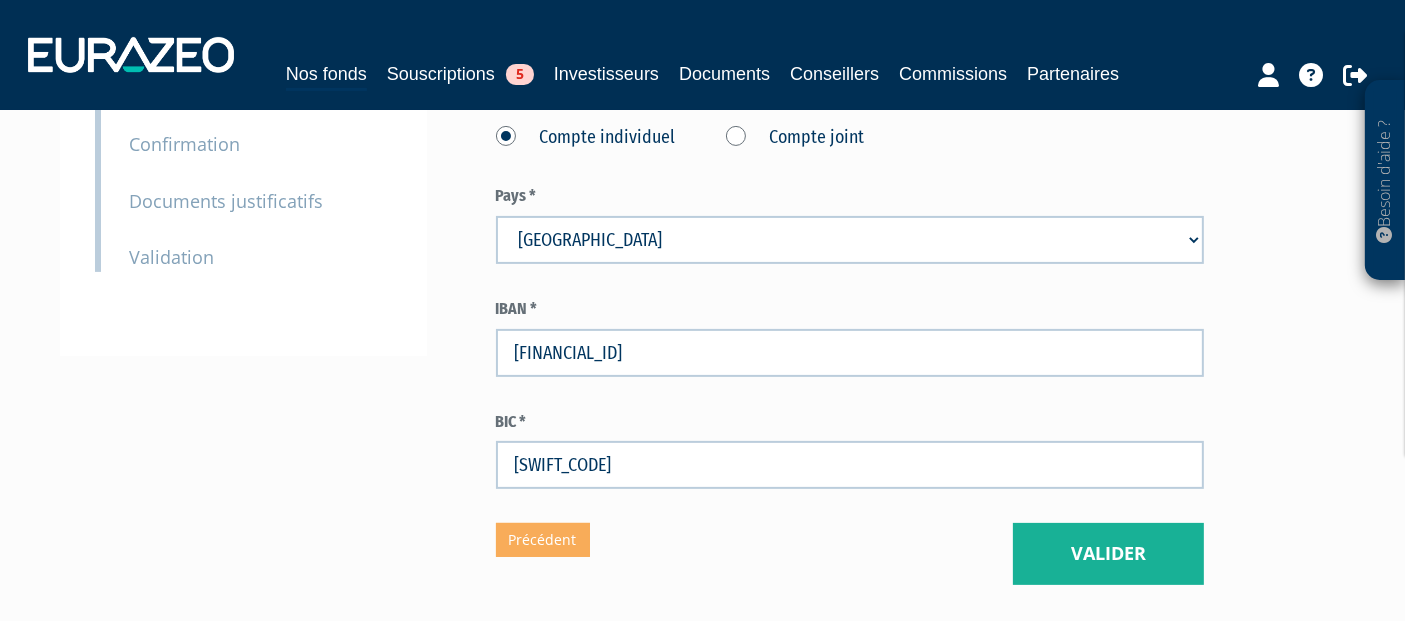 click on "Validation" at bounding box center [172, 257] 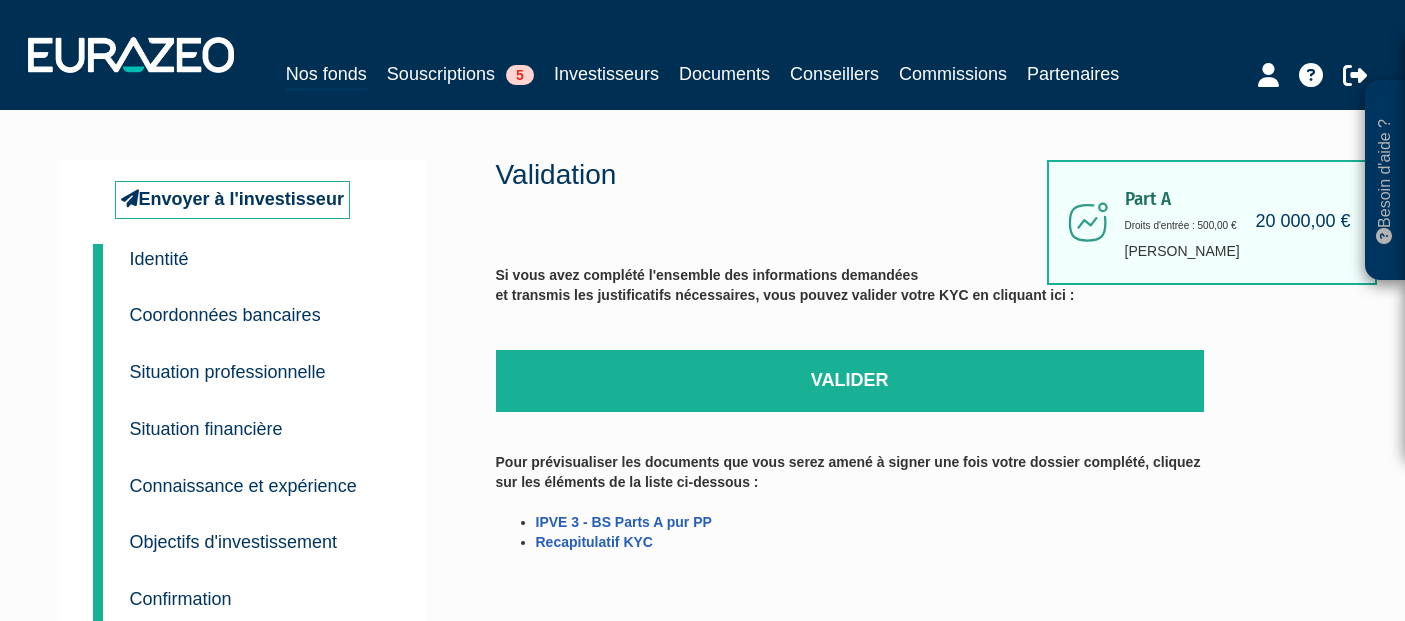 click on "3
Situation professionnelle" at bounding box center (261, 357) 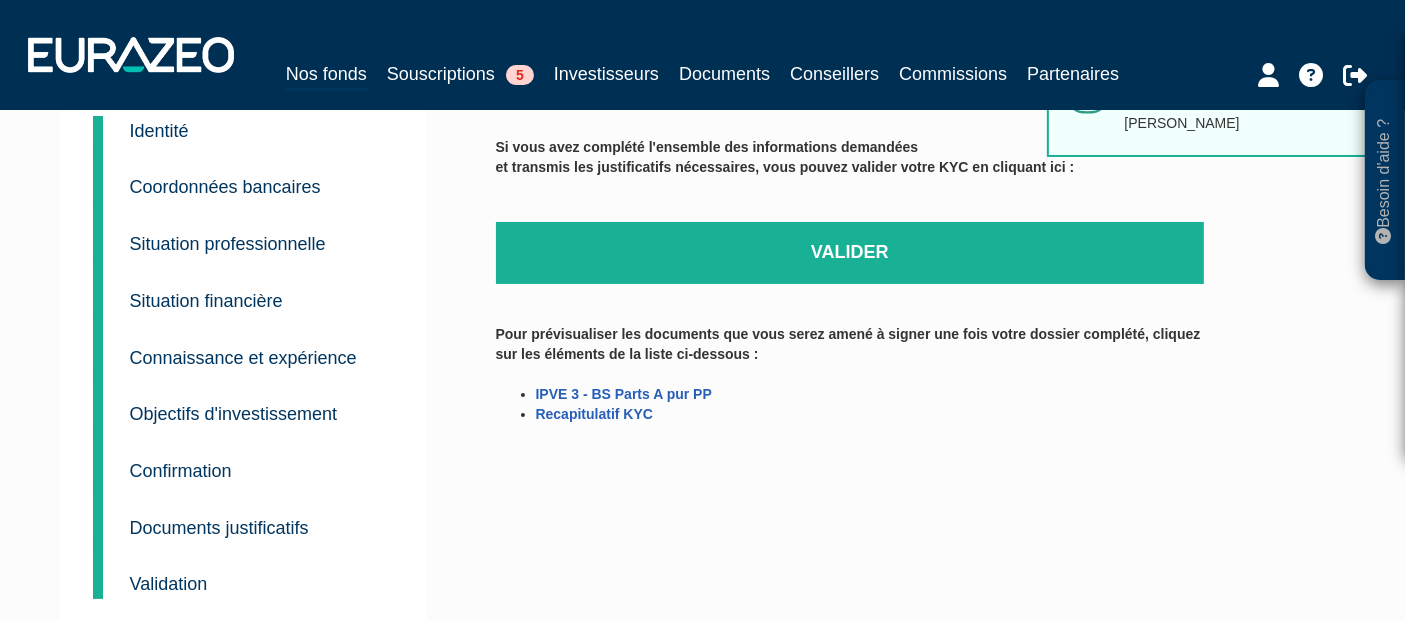 scroll, scrollTop: 0, scrollLeft: 0, axis: both 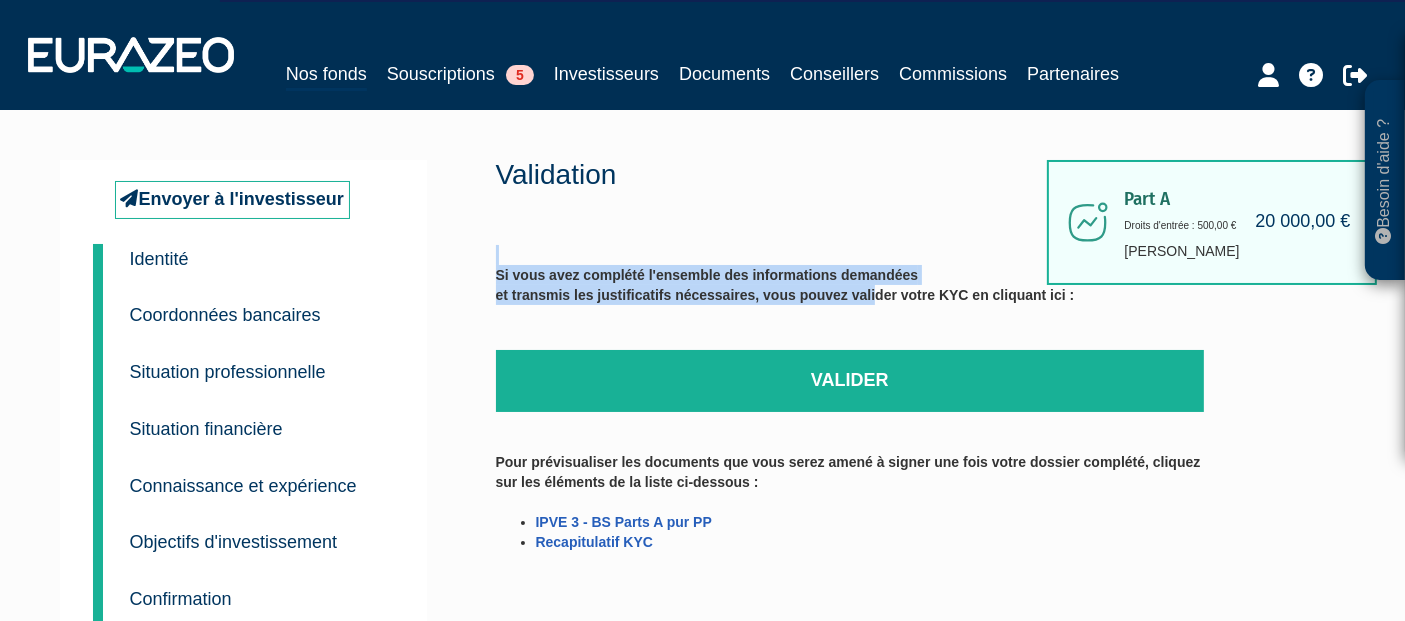 drag, startPoint x: 762, startPoint y: 248, endPoint x: 881, endPoint y: 300, distance: 129.86531 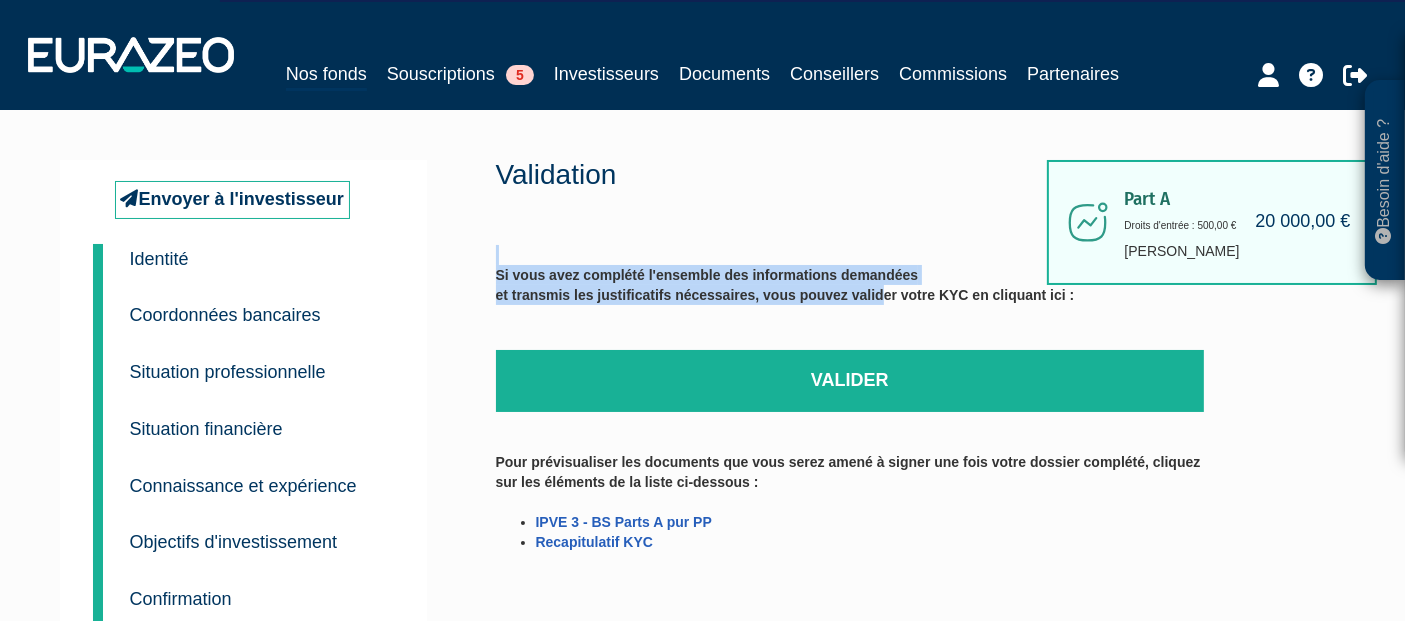 click on "Si vous avez complété l'ensemble des informations demandées et transmis les justificatifs nécessaires, vous pouvez valider votre KYC en cliquant ici :" at bounding box center [785, 305] 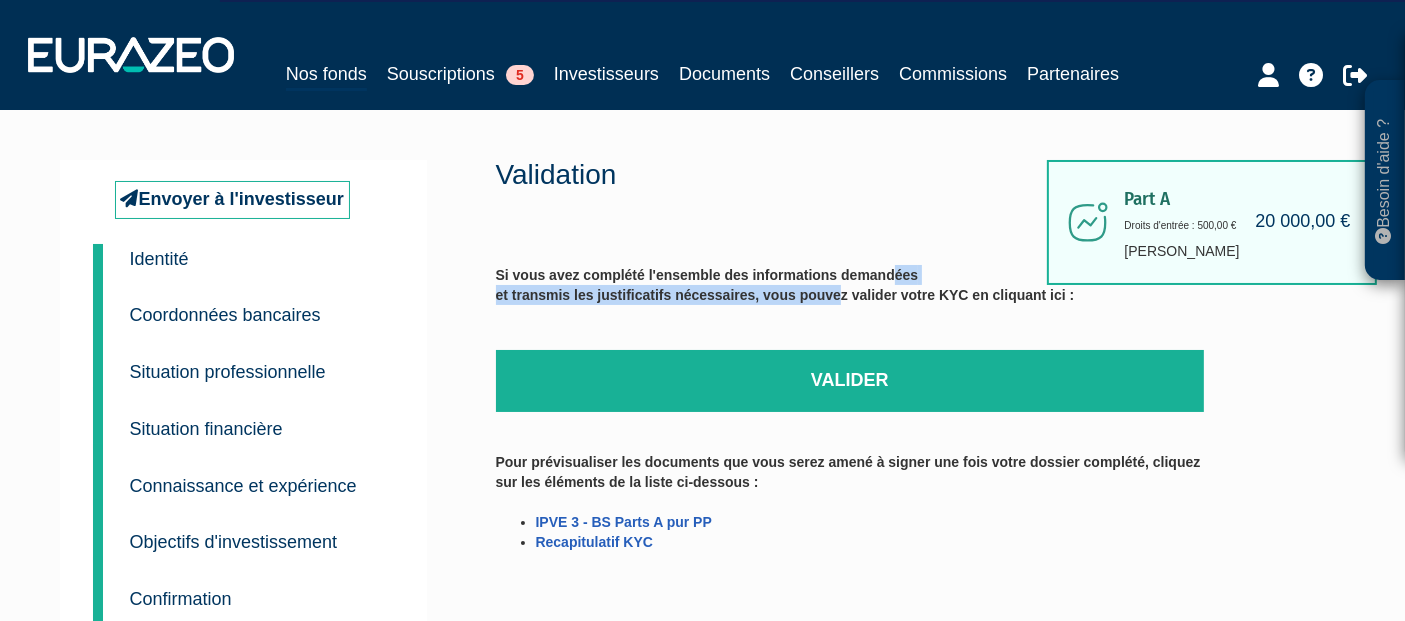drag, startPoint x: 654, startPoint y: 270, endPoint x: 845, endPoint y: 298, distance: 193.04144 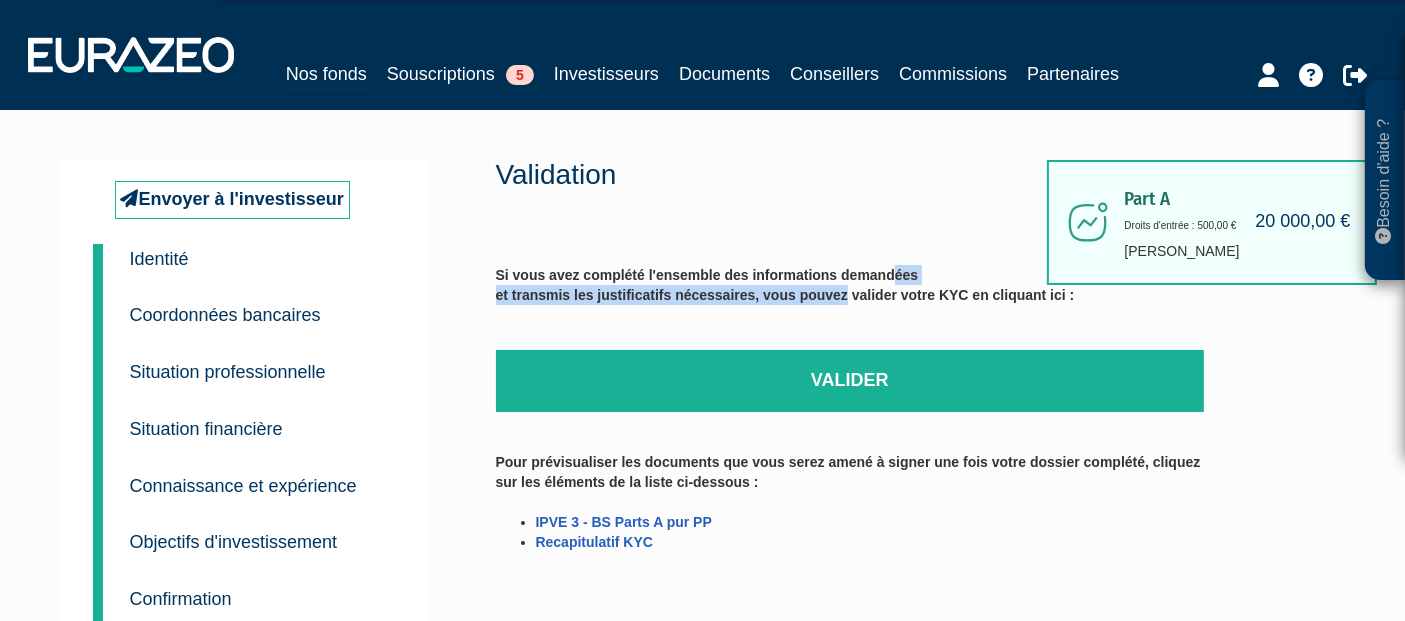 click on "Si vous avez complété l'ensemble des informations demandées et transmis les justificatifs nécessaires, vous pouvez valider votre KYC en cliquant ici :" at bounding box center (785, 305) 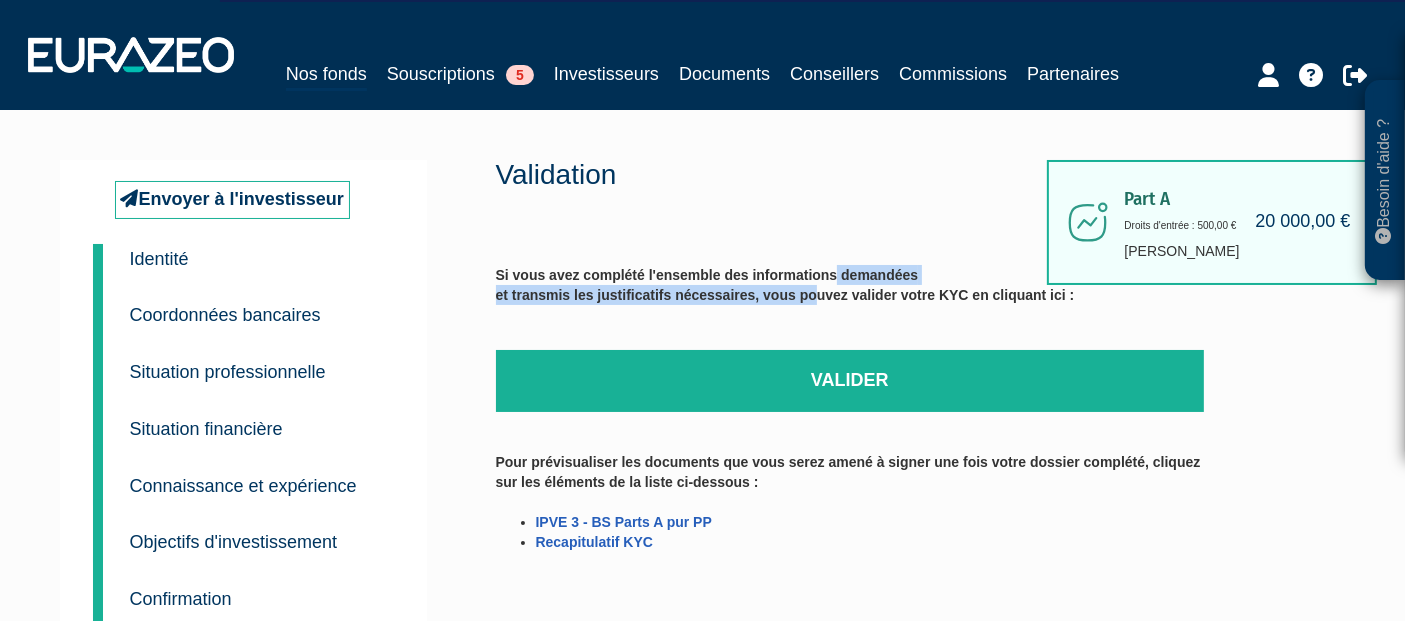 drag, startPoint x: 612, startPoint y: 274, endPoint x: 834, endPoint y: 300, distance: 223.51733 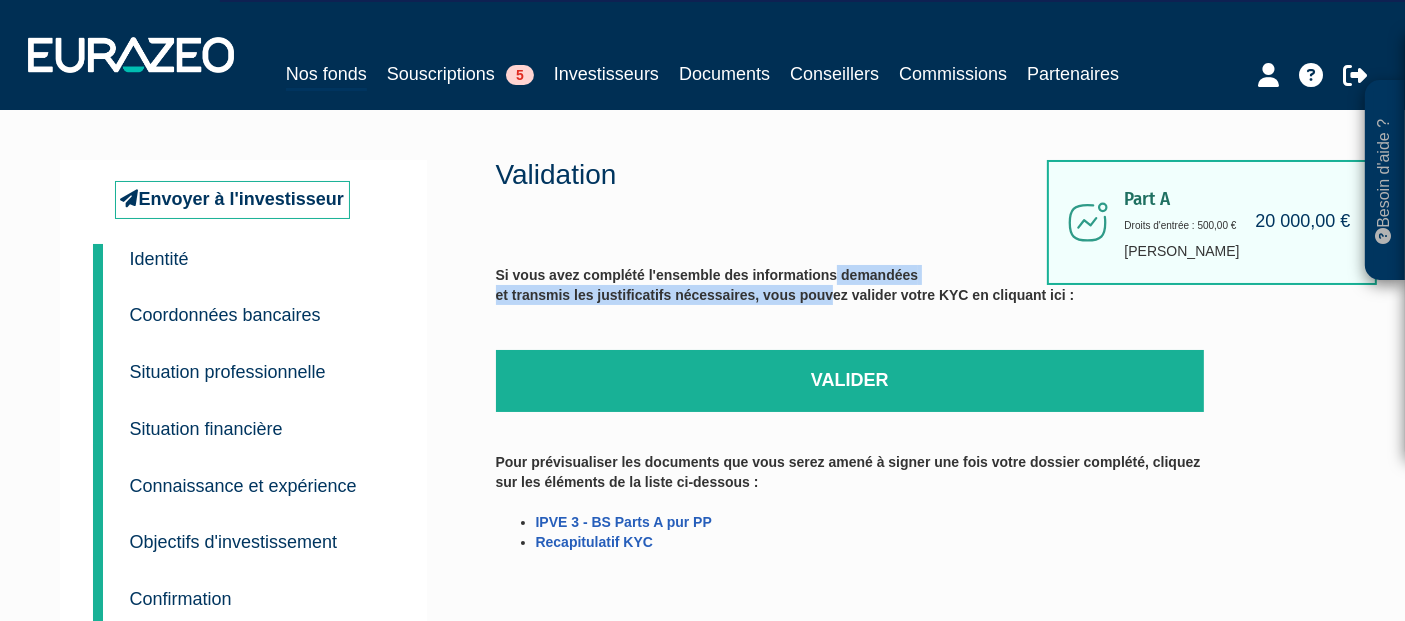 click on "Si vous avez complété l'ensemble des informations demandées et transmis les justificatifs nécessaires, vous pouvez valider votre KYC en cliquant ici :" at bounding box center (785, 305) 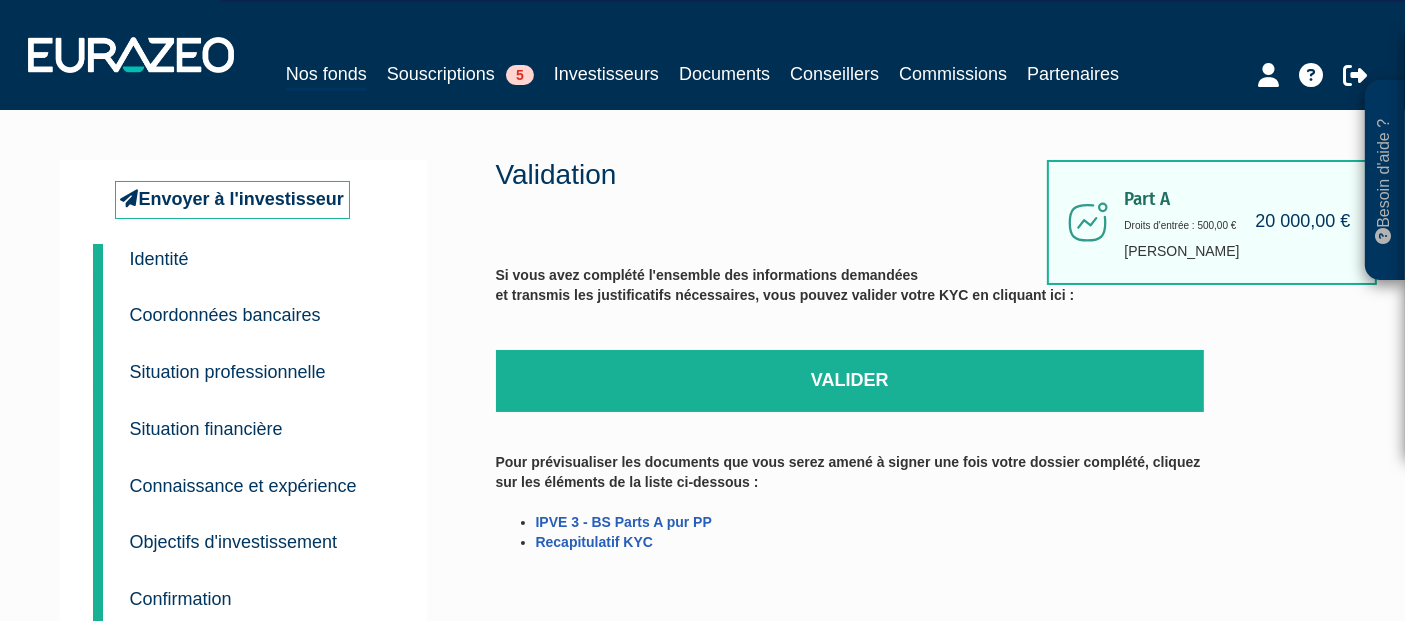 drag, startPoint x: 688, startPoint y: 274, endPoint x: 997, endPoint y: 279, distance: 309.04044 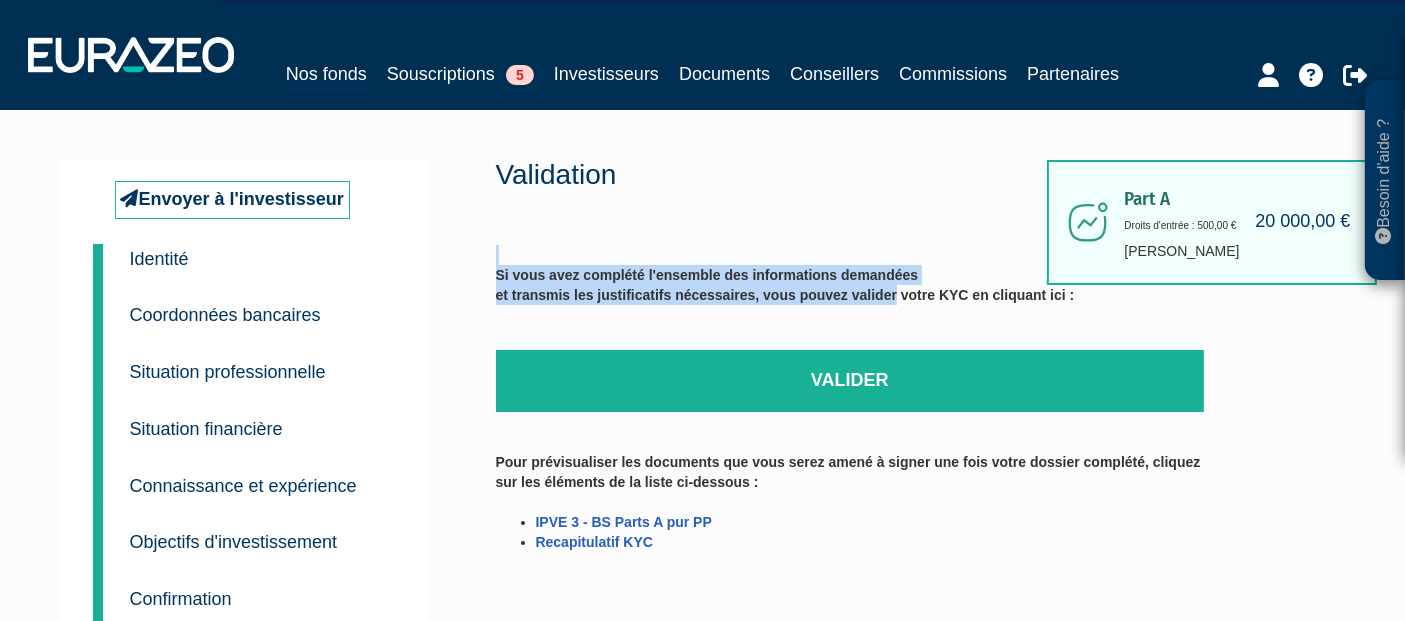 drag, startPoint x: 772, startPoint y: 258, endPoint x: 900, endPoint y: 301, distance: 135.02963 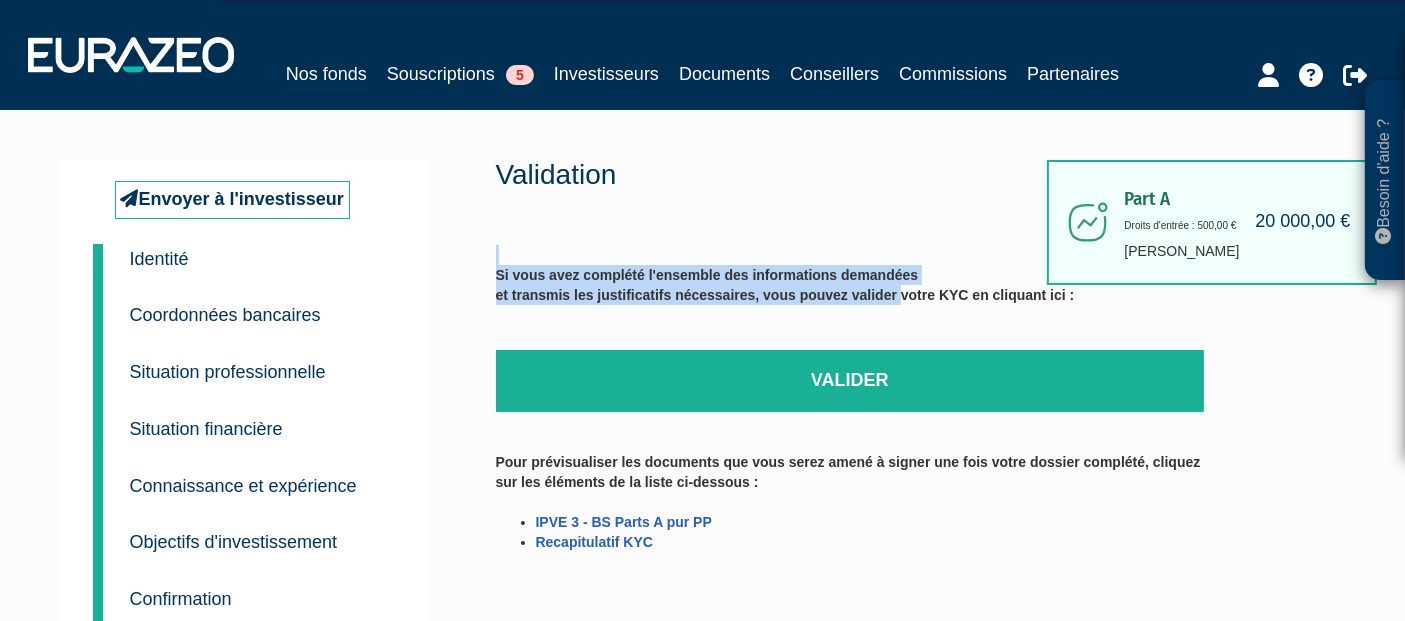 click on "Si vous avez complété l'ensemble des informations demandées et transmis les justificatifs nécessaires, vous pouvez valider votre KYC en cliquant ici :" at bounding box center (785, 305) 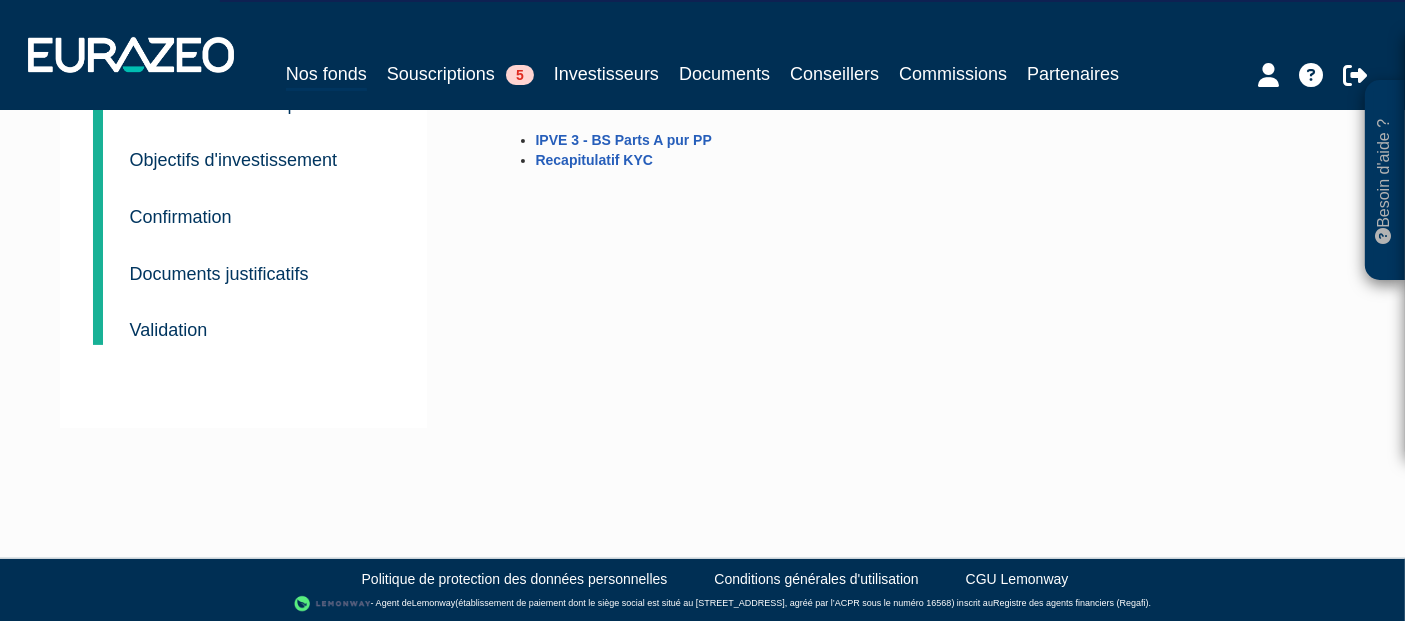 scroll, scrollTop: 0, scrollLeft: 0, axis: both 